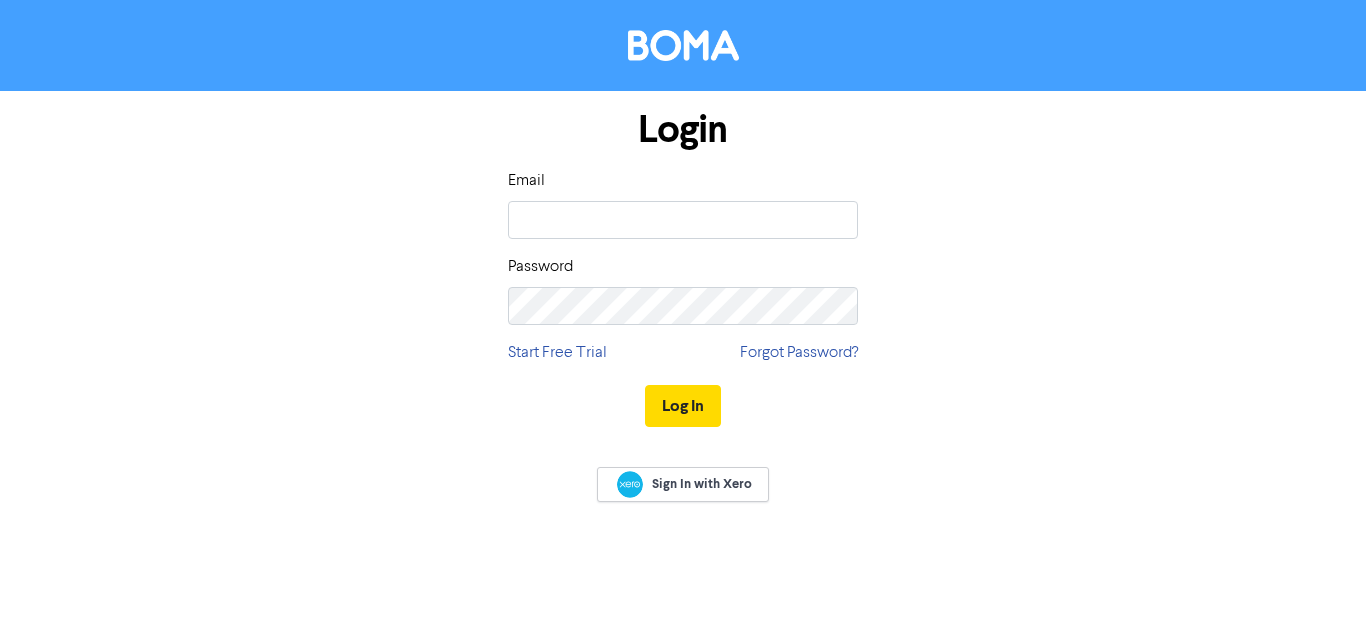 scroll, scrollTop: 0, scrollLeft: 0, axis: both 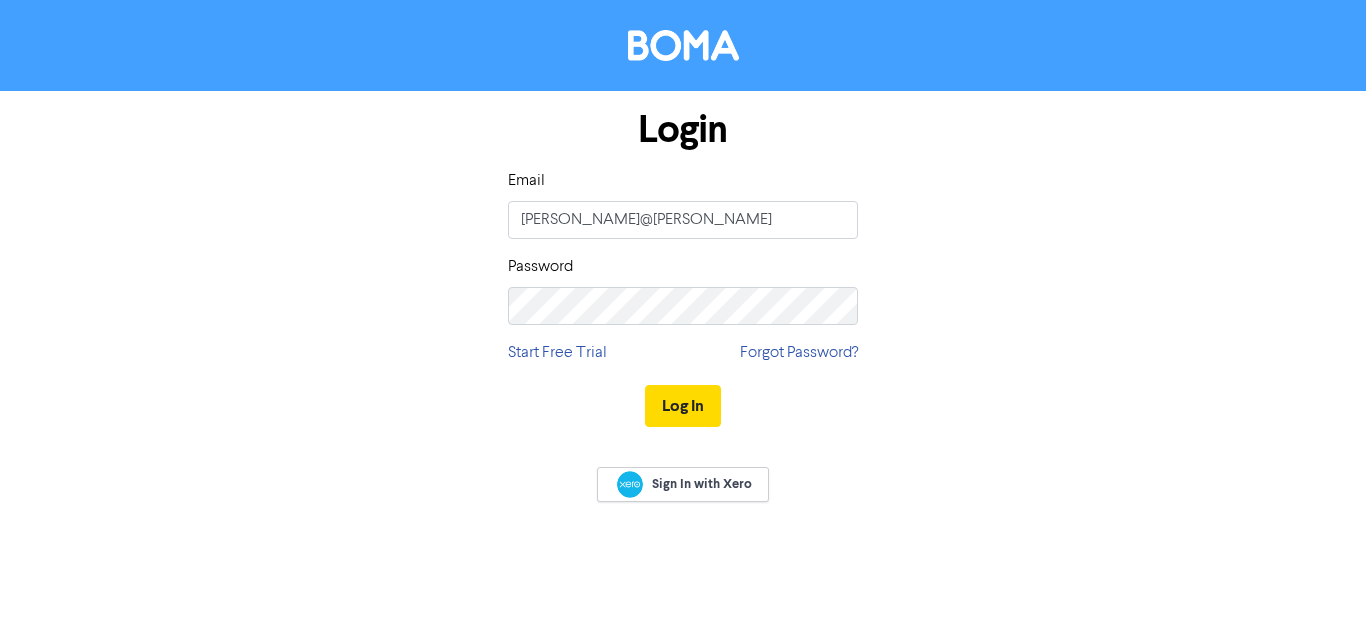 type on "[PERSON_NAME][EMAIL_ADDRESS][DOMAIN_NAME]" 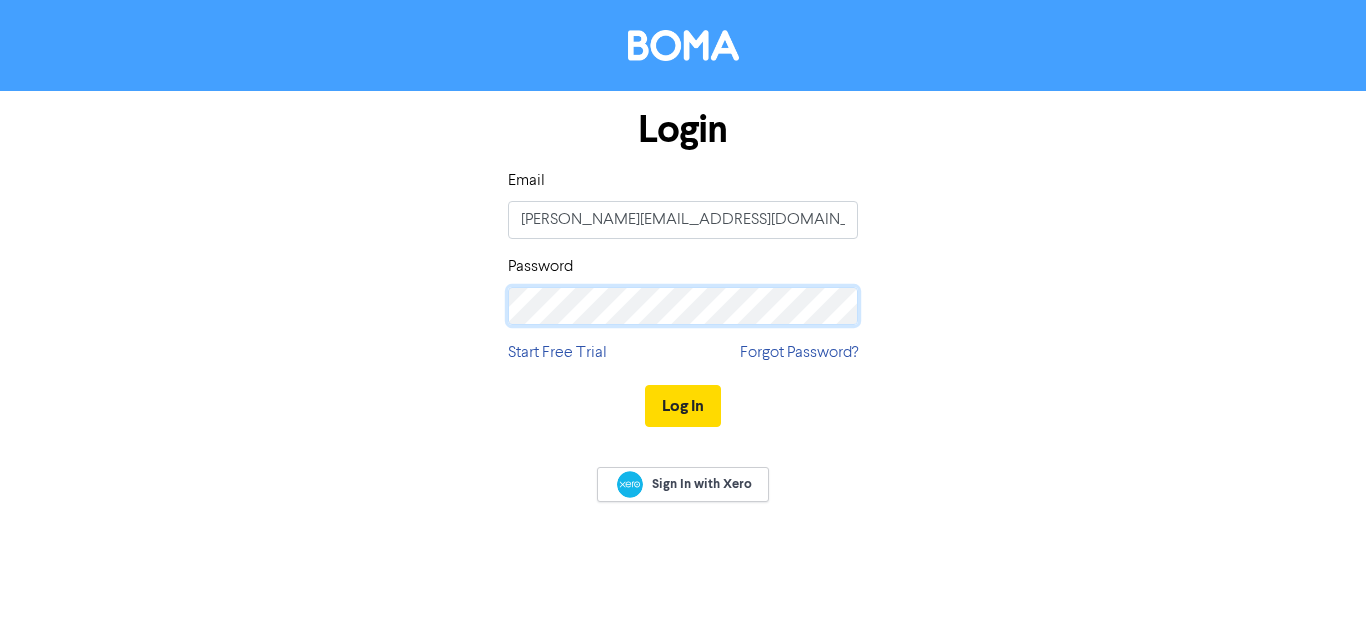 click on "Log In" at bounding box center [683, 406] 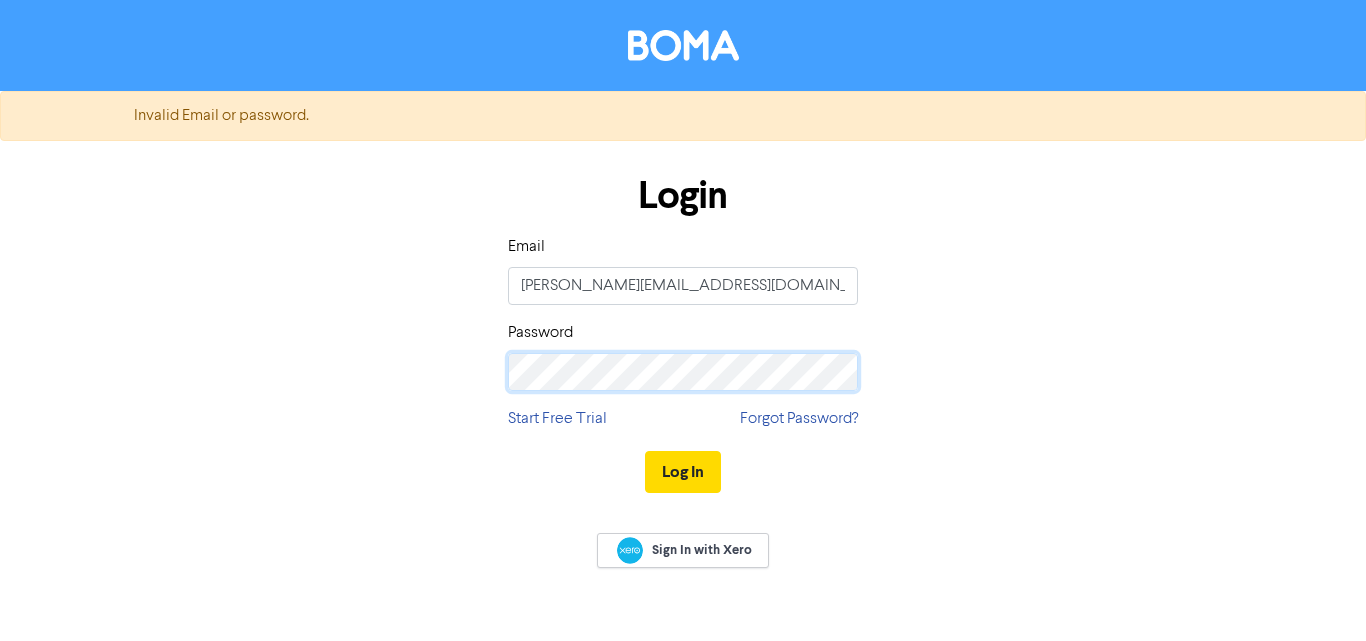 click on "Log In" at bounding box center (683, 472) 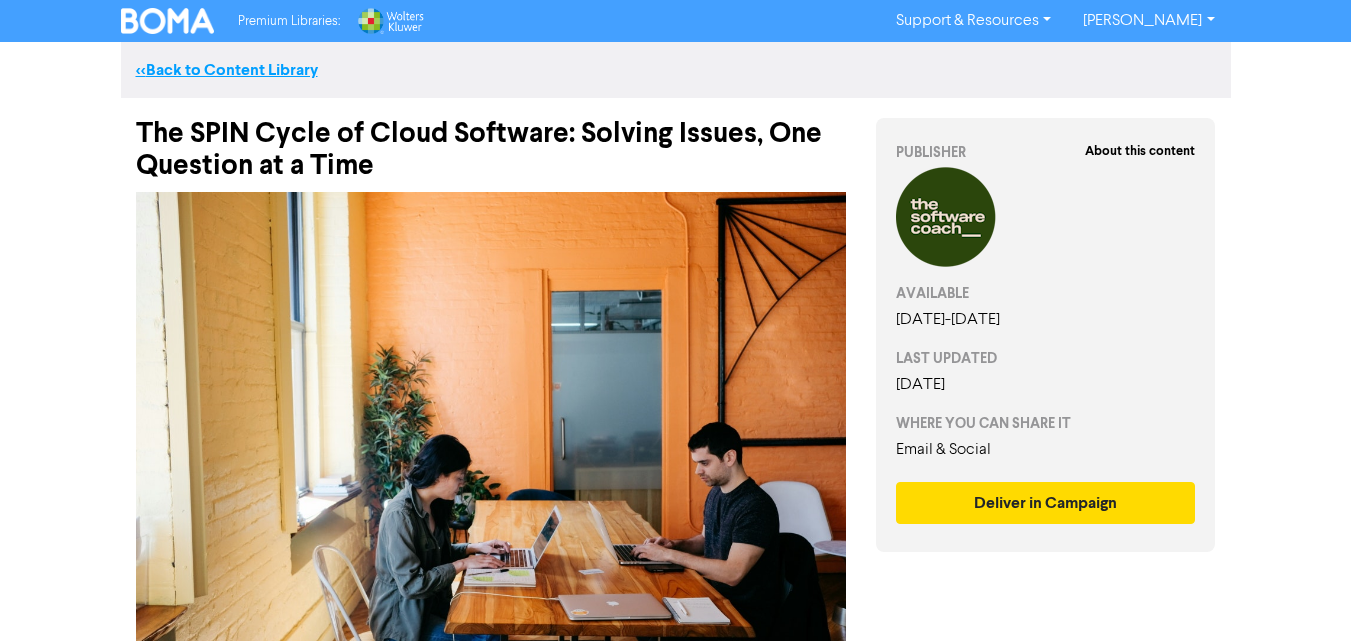 click on "<<  Back to Content Library" at bounding box center [227, 70] 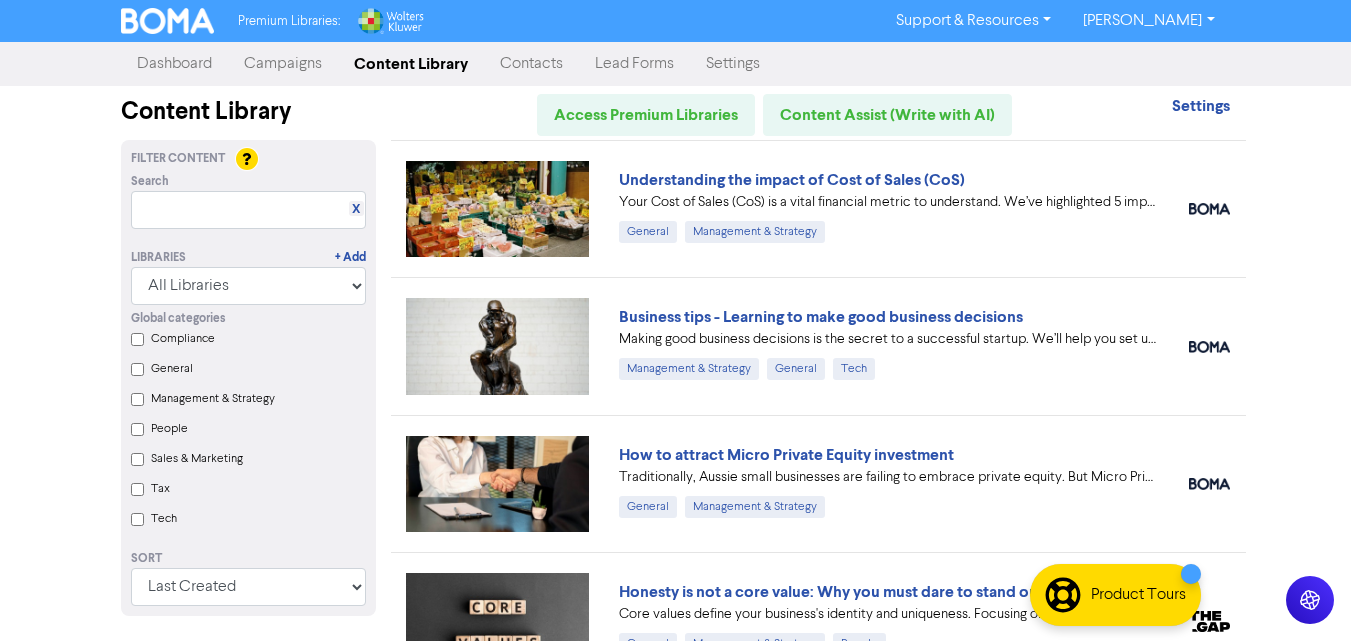click on "Premium Libraries: Support & Resources Video Tutorials FAQ & Guides Marketing Education [PERSON_NAME] Log Out Dashboard Campaigns Content Library Contacts Lead Forms Settings Content Library Access Premium Libraries Content Assist (Write with AI) Settings Filter Content Search X Libraries + Add All Libraries BOMA Other Partners Wolters Kluwer CCH Premium Xero Global categories   Compliance   General   Management & Strategy   People   Sales & Marketing   Tax   Tech Sort Last Created First Created Title Ascending Title Descending Library Ascending Library Descending Understanding the impact of Cost of Sales (CoS) Your Cost of Sales (CoS) is a vital financial metric to understand. We’ve highlighted 5 important ways that CoS impacts on your operational efficiency and your financial health.
#CoS #costofsale #businesstips
General Management & Strategy Business tips - Learning to make good business decisions Management & Strategy General Tech How to attract Micro Private Equity investment General General People Tax" at bounding box center [675, 320] 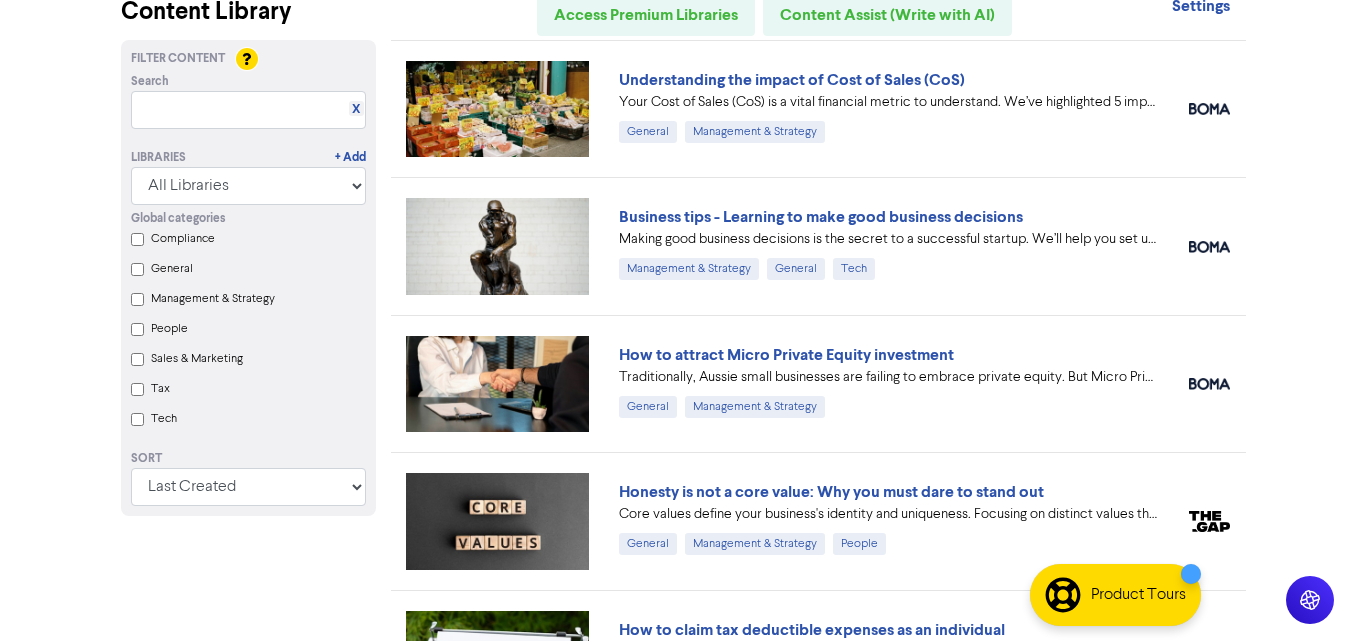 scroll, scrollTop: 0, scrollLeft: 0, axis: both 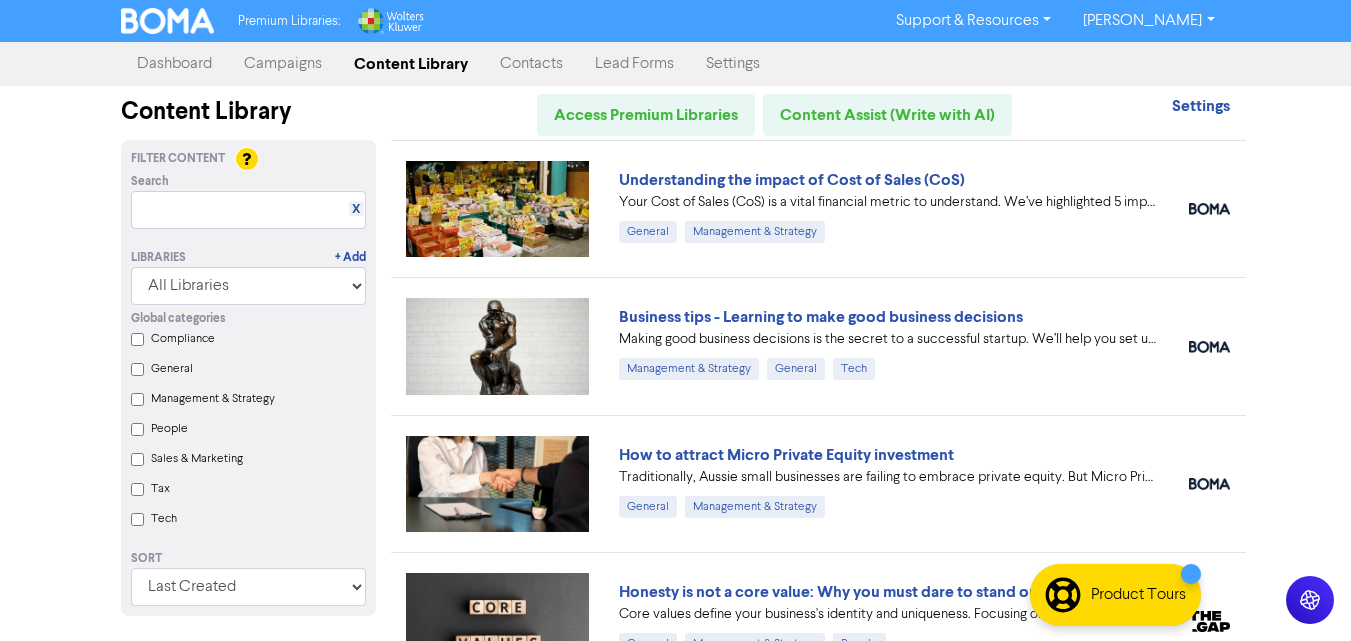 click on "Premium Libraries: Support & Resources Video Tutorials FAQ & Guides Marketing Education [PERSON_NAME] Log Out Dashboard Campaigns Content Library Contacts Lead Forms Settings Content Library Access Premium Libraries Content Assist (Write with AI) Settings Filter Content Search X Libraries + Add All Libraries BOMA Other Partners Wolters Kluwer CCH Premium Xero Global categories   Compliance   General   Management & Strategy   People   Sales & Marketing   Tax   Tech Sort Last Created First Created Title Ascending Title Descending Library Ascending Library Descending Understanding the impact of Cost of Sales (CoS) Your Cost of Sales (CoS) is a vital financial metric to understand. We’ve highlighted 5 important ways that CoS impacts on your operational efficiency and your financial health.
#CoS #costofsale #businesstips
General Management & Strategy Business tips - Learning to make good business decisions Management & Strategy General Tech How to attract Micro Private Equity investment General General People Tax" at bounding box center (675, 320) 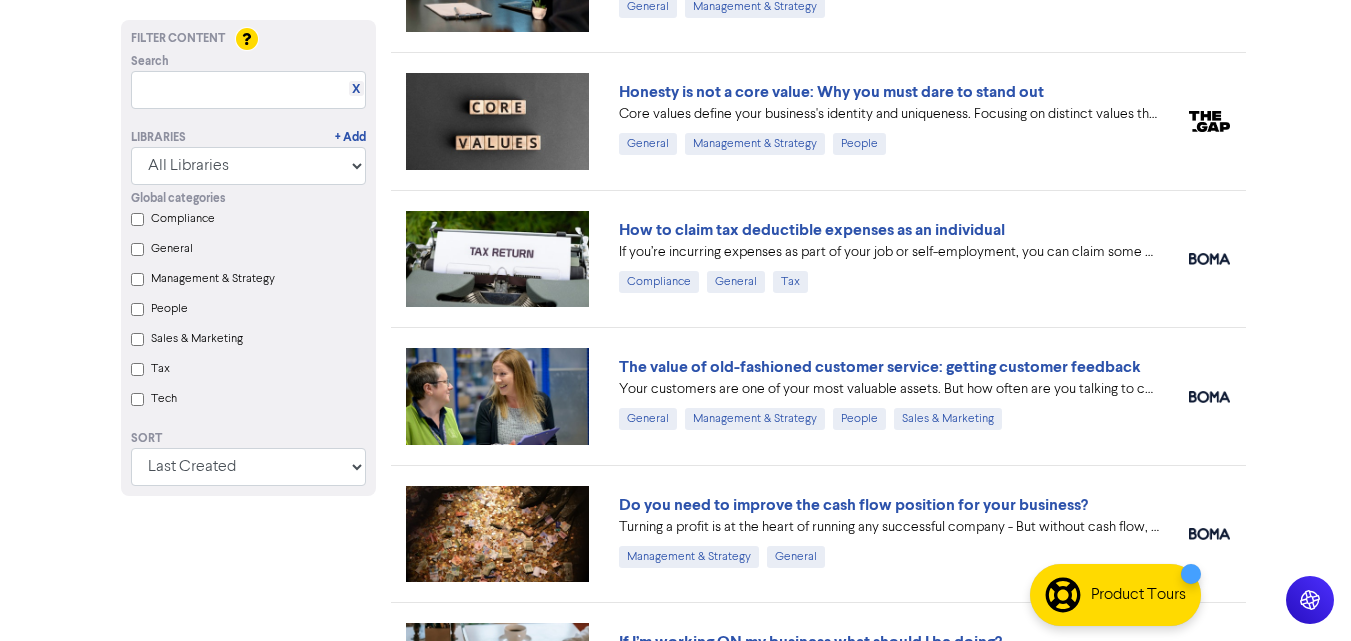 scroll, scrollTop: 600, scrollLeft: 0, axis: vertical 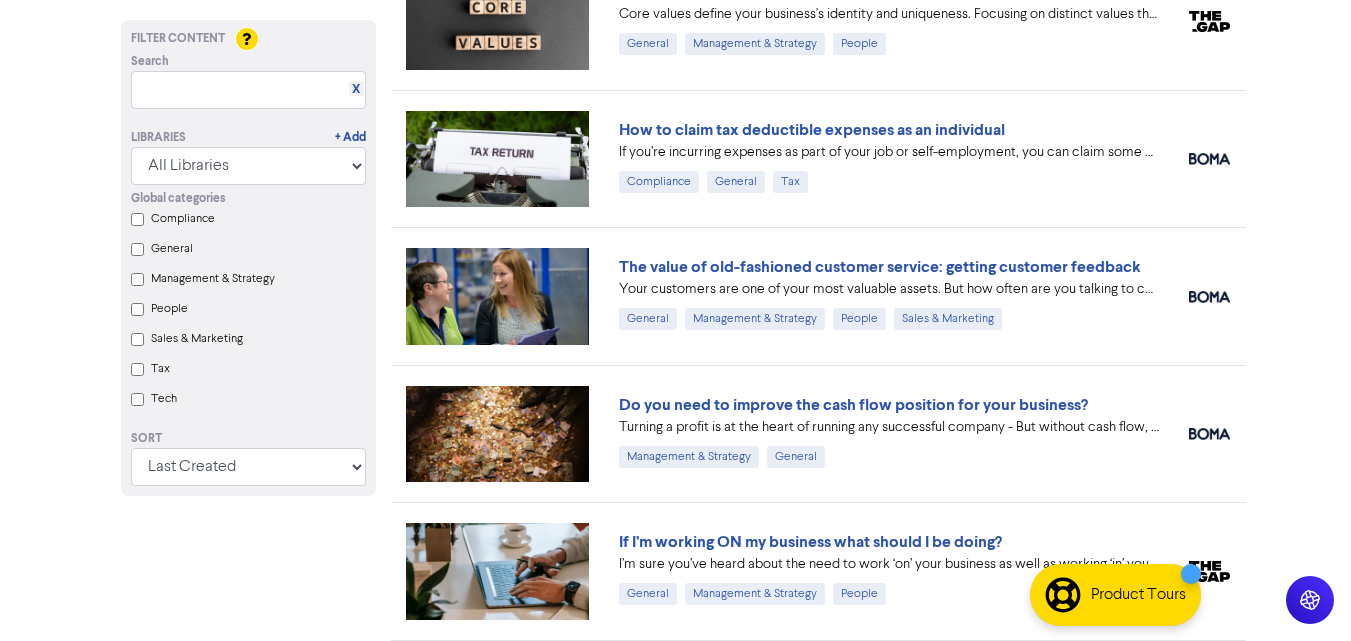 click on "Premium Libraries: Support & Resources Video Tutorials FAQ & Guides Marketing Education [PERSON_NAME] Log Out Dashboard Campaigns Content Library Contacts Lead Forms Settings Content Library Access Premium Libraries Content Assist (Write with AI) Settings Filter Content Search X Libraries + Add All Libraries BOMA Other Partners Wolters Kluwer CCH Premium Xero Global categories   Compliance   General   Management & Strategy   People   Sales & Marketing   Tax   Tech Sort Last Created First Created Title Ascending Title Descending Library Ascending Library Descending Understanding the impact of Cost of Sales (CoS) Your Cost of Sales (CoS) is a vital financial metric to understand. We’ve highlighted 5 important ways that CoS impacts on your operational efficiency and your financial health.
#CoS #costofsale #businesstips
General Management & Strategy Business tips - Learning to make good business decisions Management & Strategy General Tech How to attract Micro Private Equity investment General General People Tax" at bounding box center (675, -280) 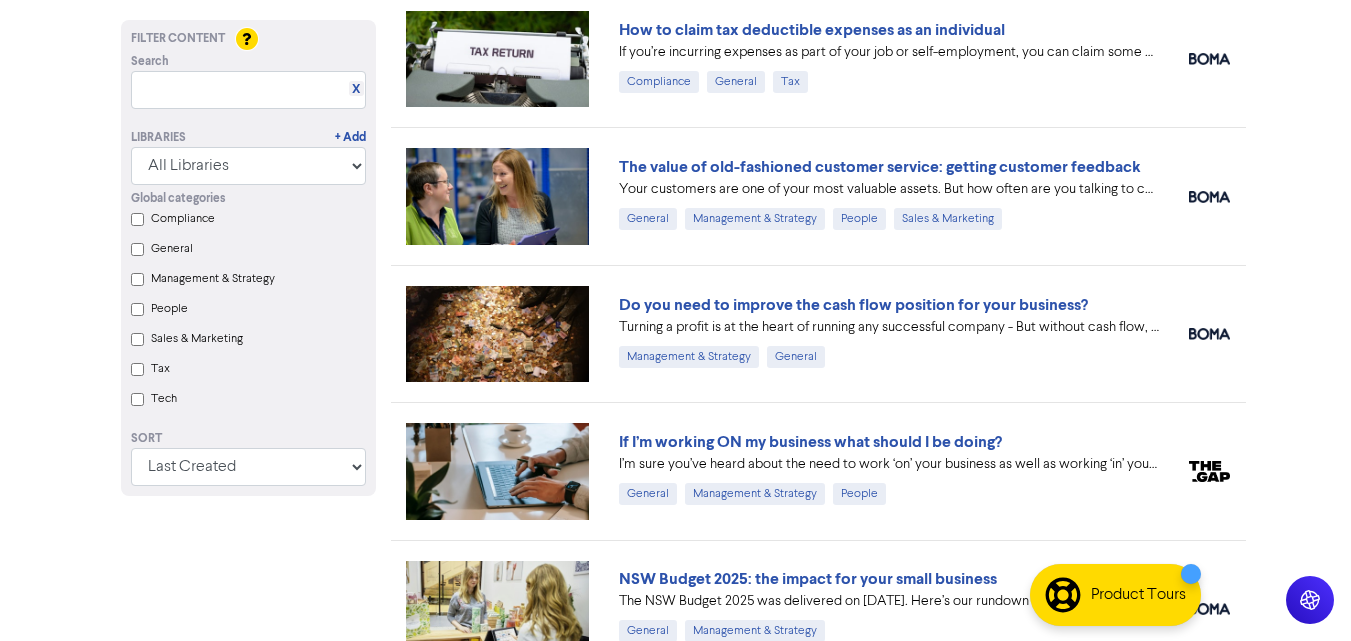 scroll, scrollTop: 800, scrollLeft: 0, axis: vertical 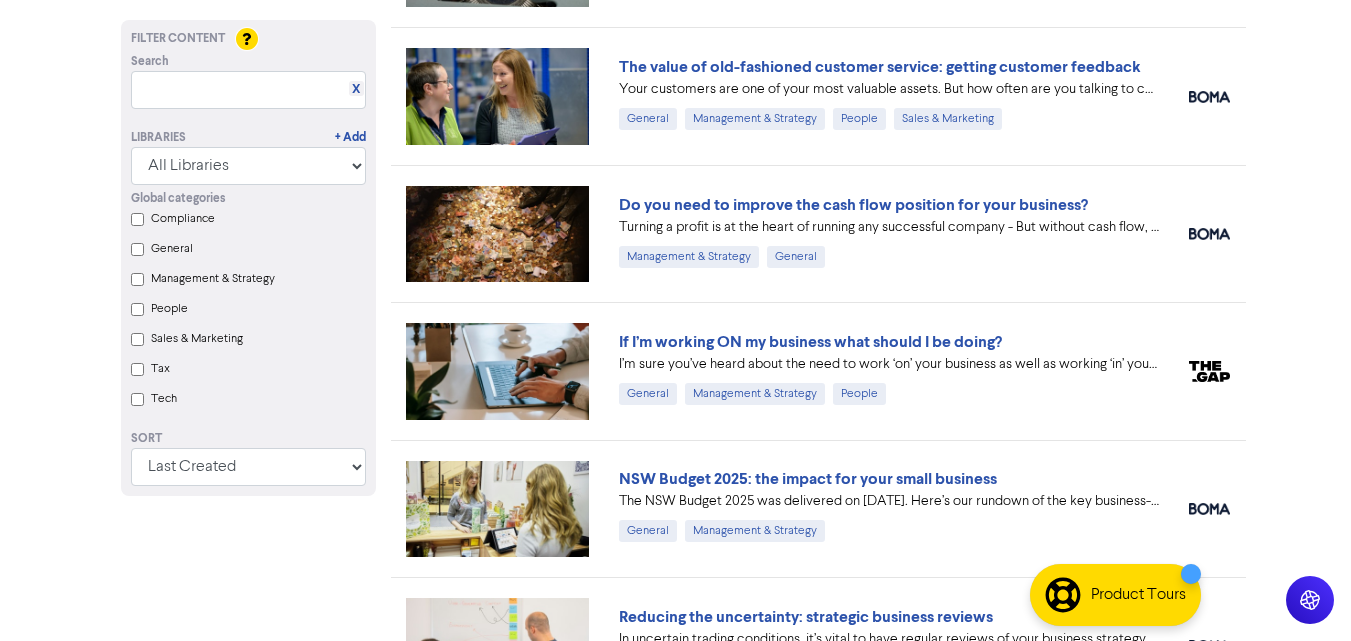 click on "Premium Libraries: Support & Resources Video Tutorials FAQ & Guides Marketing Education [PERSON_NAME] Log Out Dashboard Campaigns Content Library Contacts Lead Forms Settings Content Library Access Premium Libraries Content Assist (Write with AI) Settings Filter Content Search X Libraries + Add All Libraries BOMA Other Partners Wolters Kluwer CCH Premium Xero Global categories   Compliance   General   Management & Strategy   People   Sales & Marketing   Tax   Tech Sort Last Created First Created Title Ascending Title Descending Library Ascending Library Descending Understanding the impact of Cost of Sales (CoS) Your Cost of Sales (CoS) is a vital financial metric to understand. We’ve highlighted 5 important ways that CoS impacts on your operational efficiency and your financial health.
#CoS #costofsale #businesstips
General Management & Strategy Business tips - Learning to make good business decisions Management & Strategy General Tech How to attract Micro Private Equity investment General General People Tax" at bounding box center (675, -480) 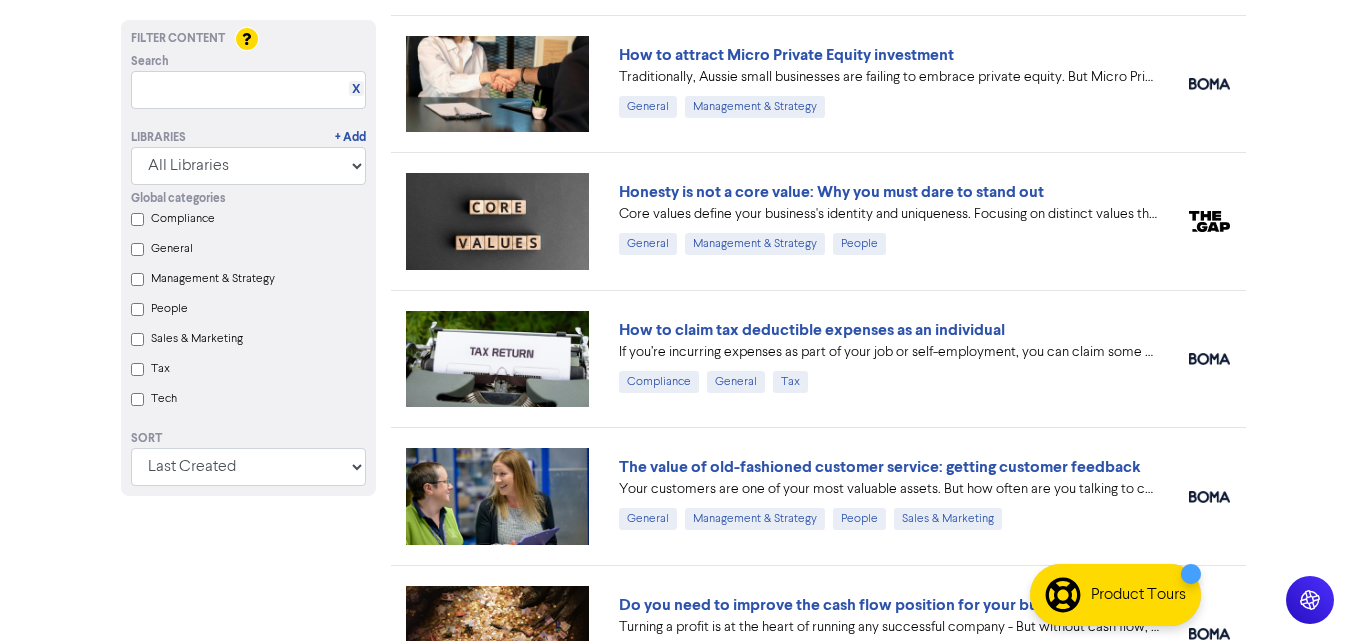scroll, scrollTop: 500, scrollLeft: 0, axis: vertical 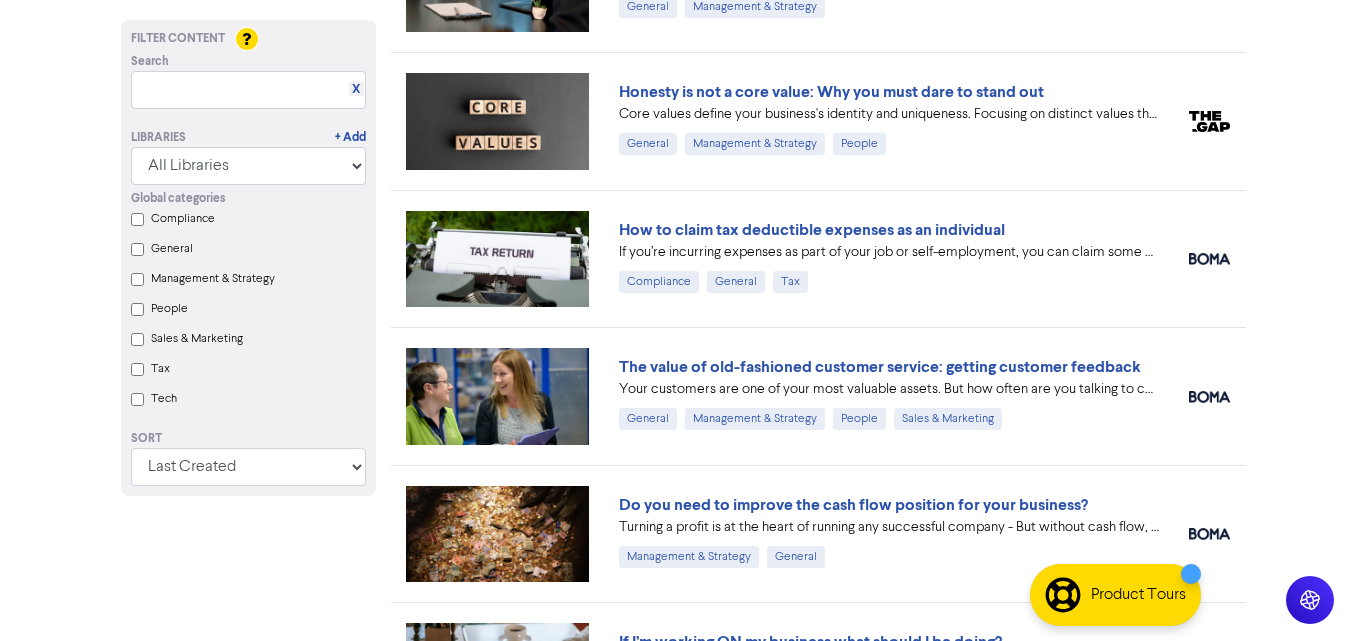 click on "Premium Libraries: Support & Resources Video Tutorials FAQ & Guides Marketing Education [PERSON_NAME] Log Out Dashboard Campaigns Content Library Contacts Lead Forms Settings Content Library Access Premium Libraries Content Assist (Write with AI) Settings Filter Content Search X Libraries + Add All Libraries BOMA Other Partners Wolters Kluwer CCH Premium Xero Global categories   Compliance   General   Management & Strategy   People   Sales & Marketing   Tax   Tech Sort Last Created First Created Title Ascending Title Descending Library Ascending Library Descending Understanding the impact of Cost of Sales (CoS) Your Cost of Sales (CoS) is a vital financial metric to understand. We’ve highlighted 5 important ways that CoS impacts on your operational efficiency and your financial health.
#CoS #costofsale #businesstips
General Management & Strategy Business tips - Learning to make good business decisions Management & Strategy General Tech How to attract Micro Private Equity investment General General People Tax" at bounding box center [675, -180] 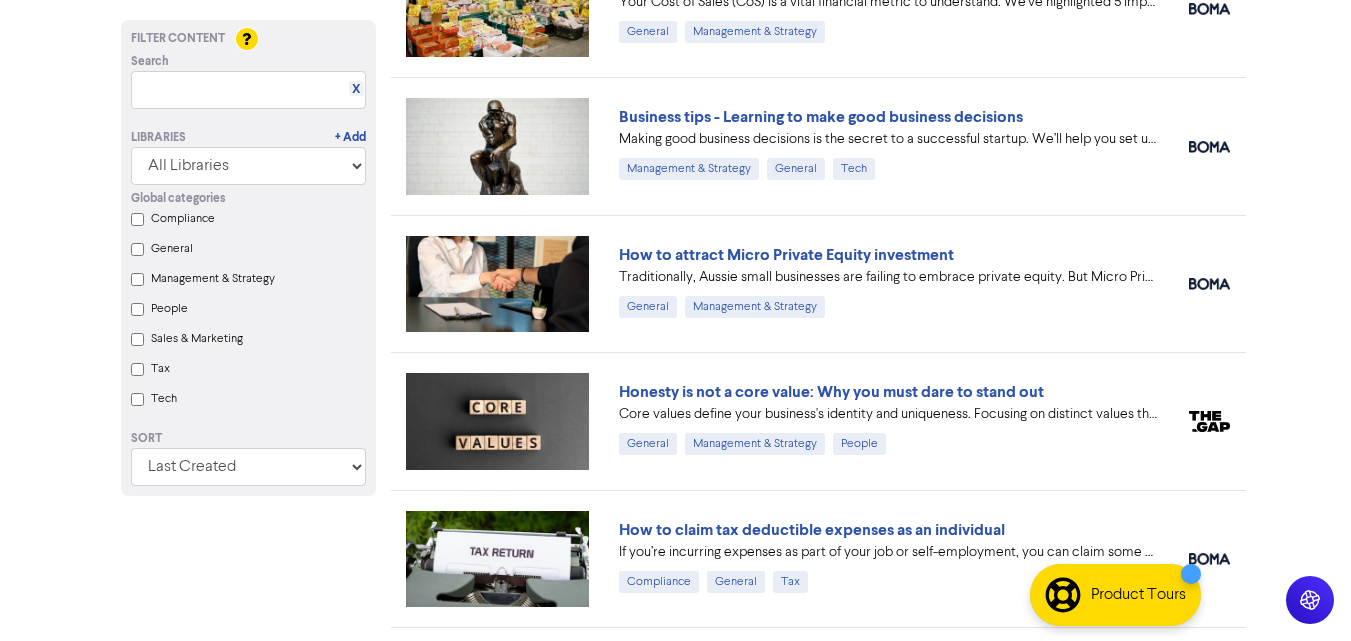 scroll, scrollTop: 400, scrollLeft: 0, axis: vertical 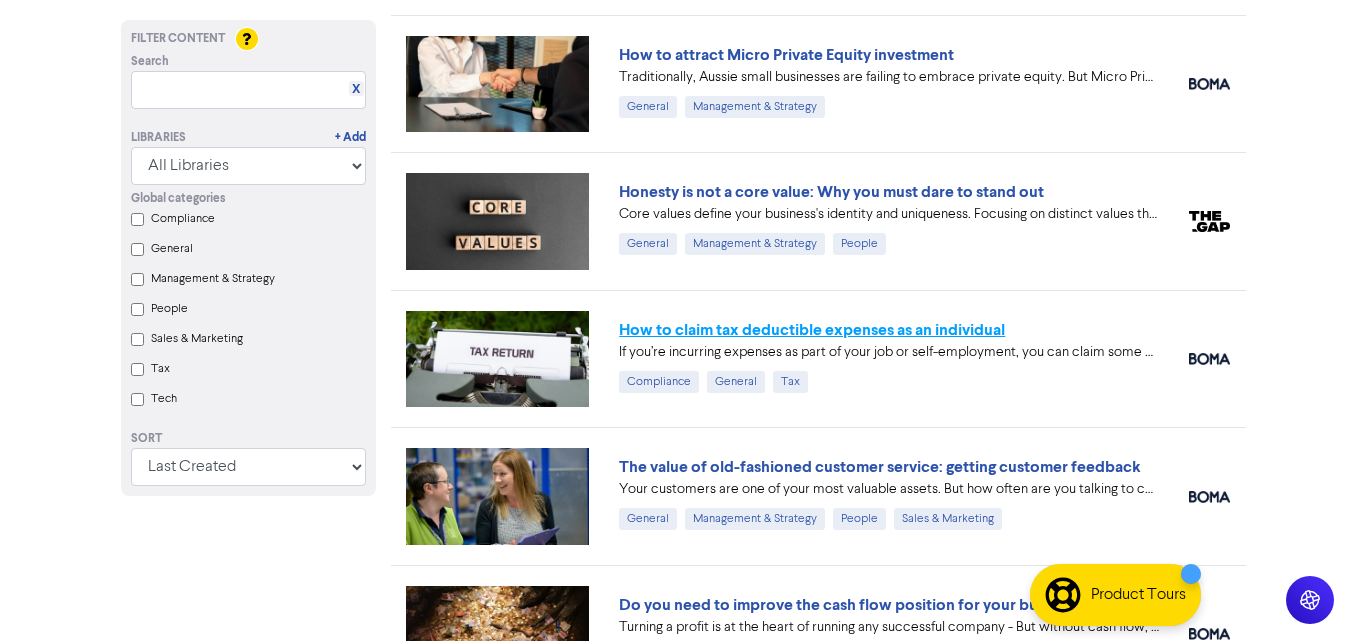 click on "How to claim tax deductible expenses as an individual" at bounding box center [812, 330] 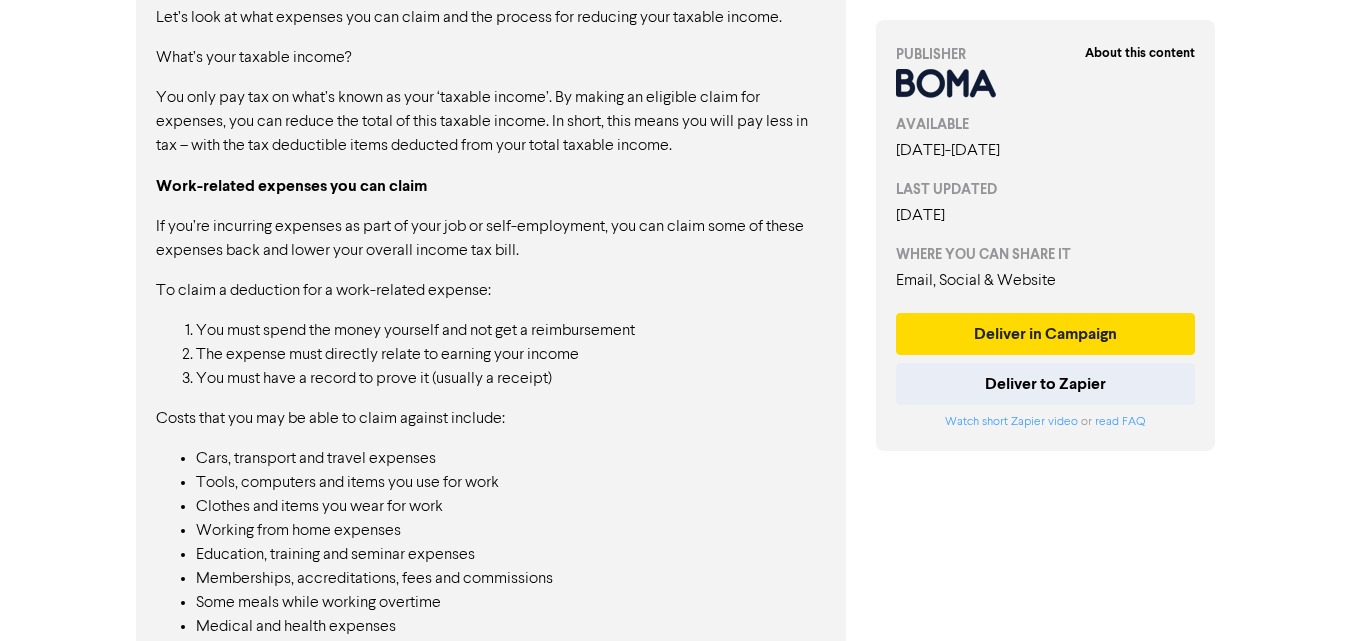 scroll, scrollTop: 1400, scrollLeft: 0, axis: vertical 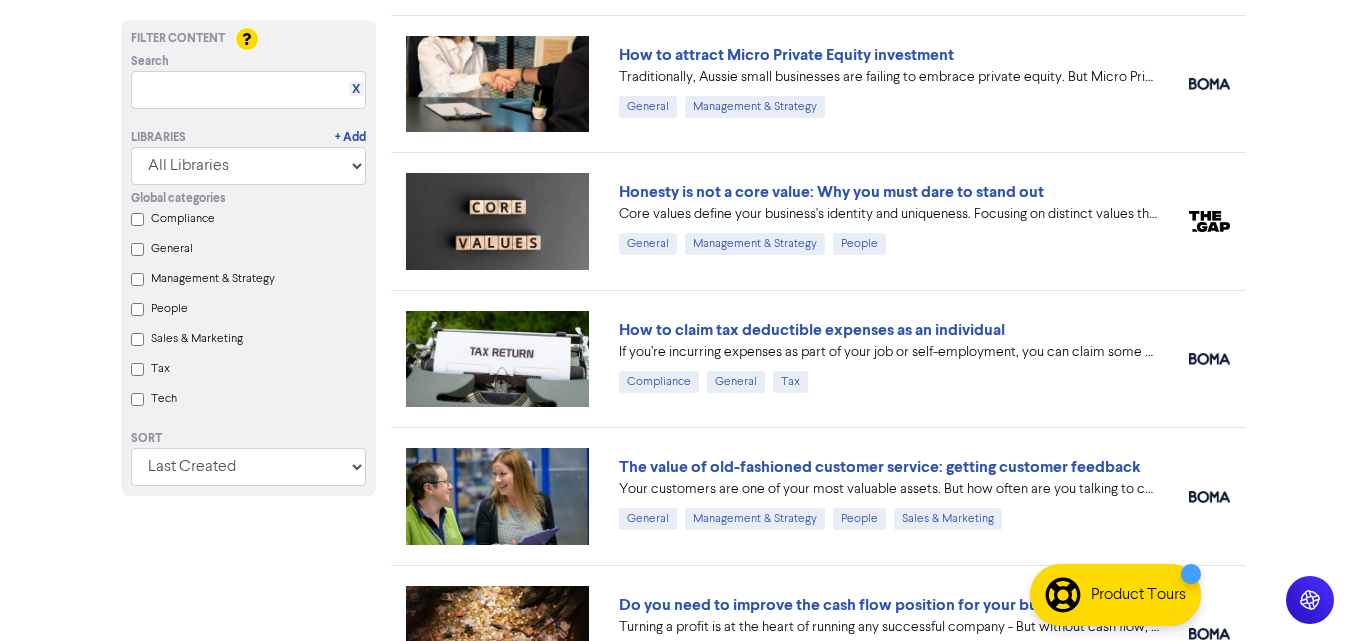 click on "Premium Libraries: Support & Resources Video Tutorials FAQ & Guides Marketing Education [PERSON_NAME] Log Out Dashboard Campaigns Content Library Contacts Lead Forms Settings Content Library Access Premium Libraries Content Assist (Write with AI) Settings Filter Content Search X Libraries + Add All Libraries BOMA Other Partners Wolters Kluwer CCH Premium Xero Global categories   Compliance   General   Management & Strategy   People   Sales & Marketing   Tax   Tech Sort Last Created First Created Title Ascending Title Descending Library Ascending Library Descending Understanding the impact of Cost of Sales (CoS) Your Cost of Sales (CoS) is a vital financial metric to understand. We’ve highlighted 5 important ways that CoS impacts on your operational efficiency and your financial health.
#CoS #costofsale #businesstips
General Management & Strategy Business tips - Learning to make good business decisions Management & Strategy General Tech How to attract Micro Private Equity investment General General People Tax" at bounding box center (675, -80) 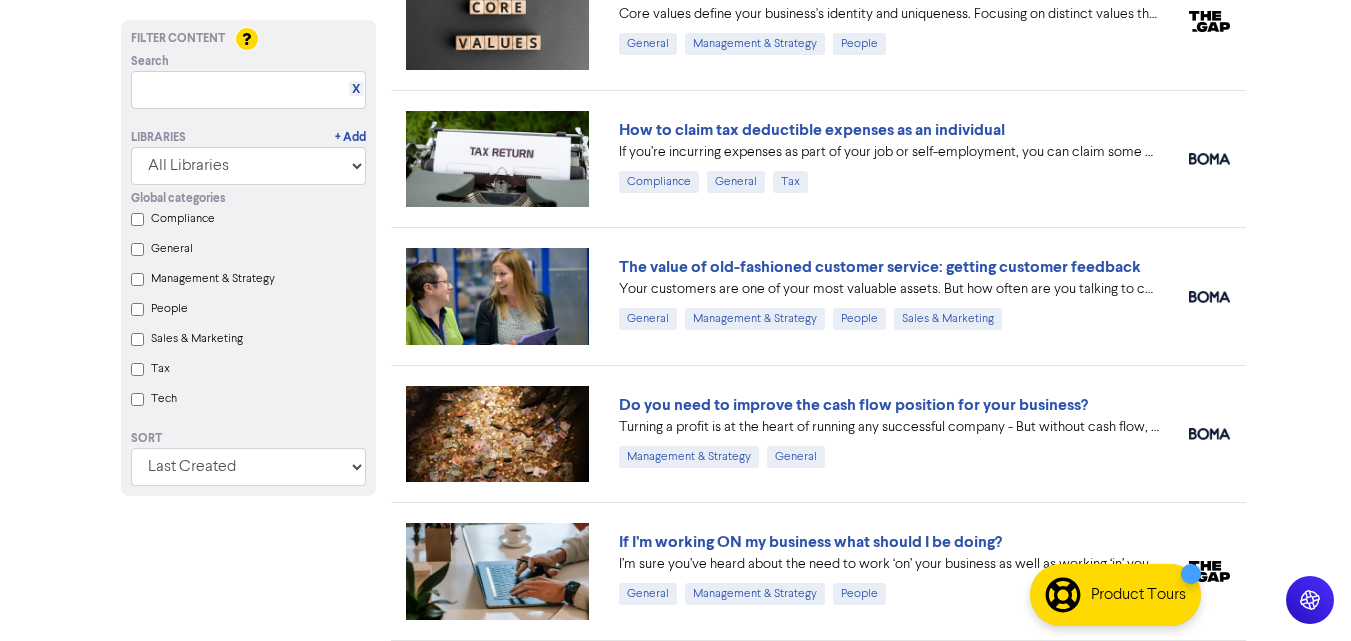scroll, scrollTop: 0, scrollLeft: 0, axis: both 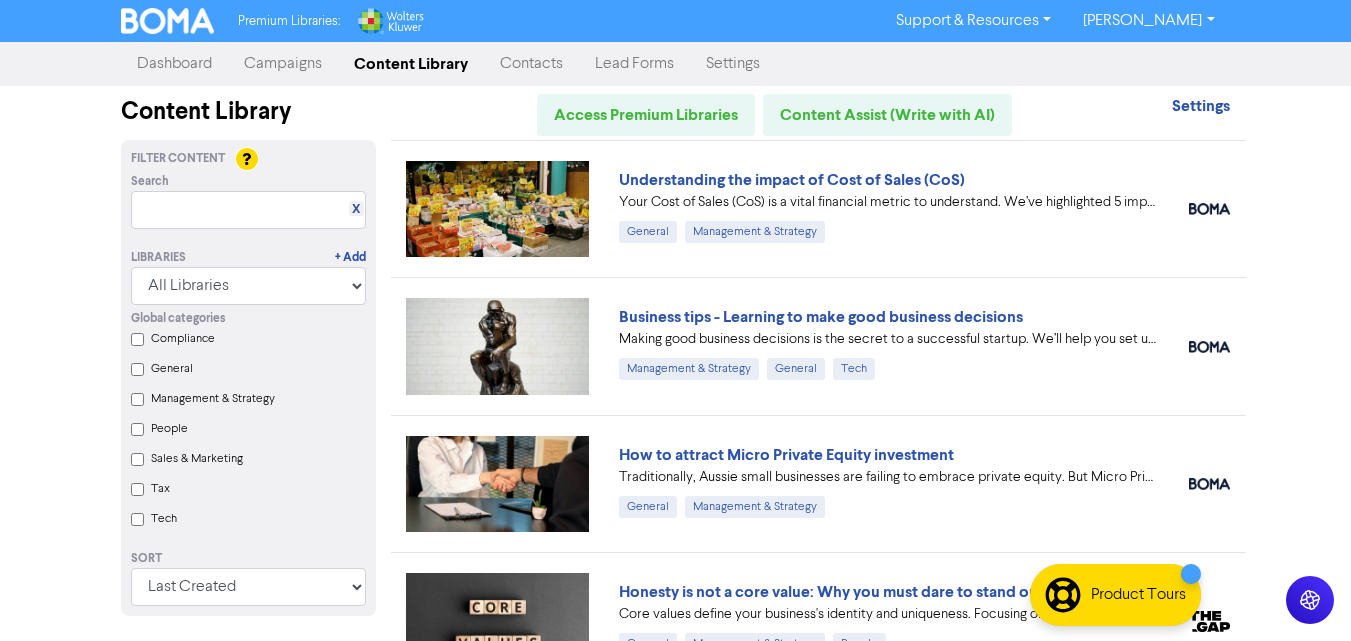 click on "Premium Libraries: Support & Resources Video Tutorials FAQ & Guides Marketing Education [PERSON_NAME] Log Out Dashboard Campaigns Content Library Contacts Lead Forms Settings Content Library Access Premium Libraries Content Assist (Write with AI) Settings Filter Content Search X Libraries + Add All Libraries BOMA Other Partners Wolters Kluwer CCH Premium Xero Global categories   Compliance   General   Management & Strategy   People   Sales & Marketing   Tax   Tech Sort Last Created First Created Title Ascending Title Descending Library Ascending Library Descending Understanding the impact of Cost of Sales (CoS) Your Cost of Sales (CoS) is a vital financial metric to understand. We’ve highlighted 5 important ways that CoS impacts on your operational efficiency and your financial health.
#CoS #costofsale #businesstips
General Management & Strategy Business tips - Learning to make good business decisions Management & Strategy General Tech How to attract Micro Private Equity investment General General People Tax" at bounding box center [675, 320] 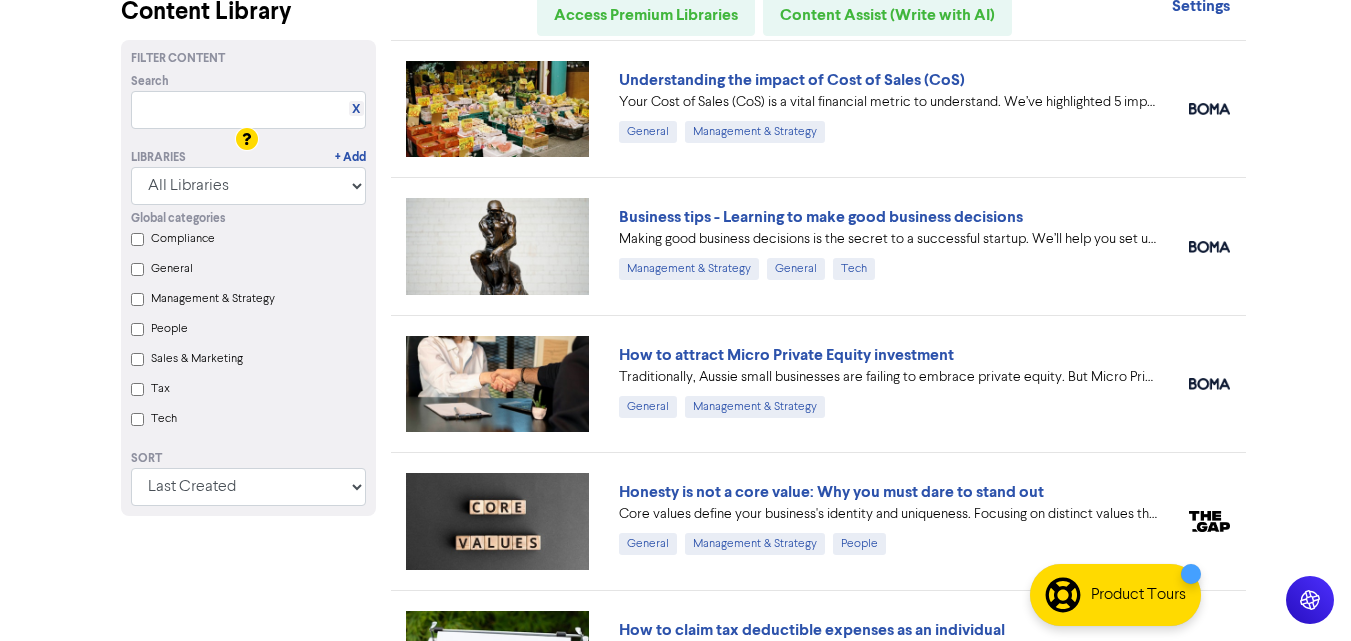 scroll, scrollTop: 200, scrollLeft: 0, axis: vertical 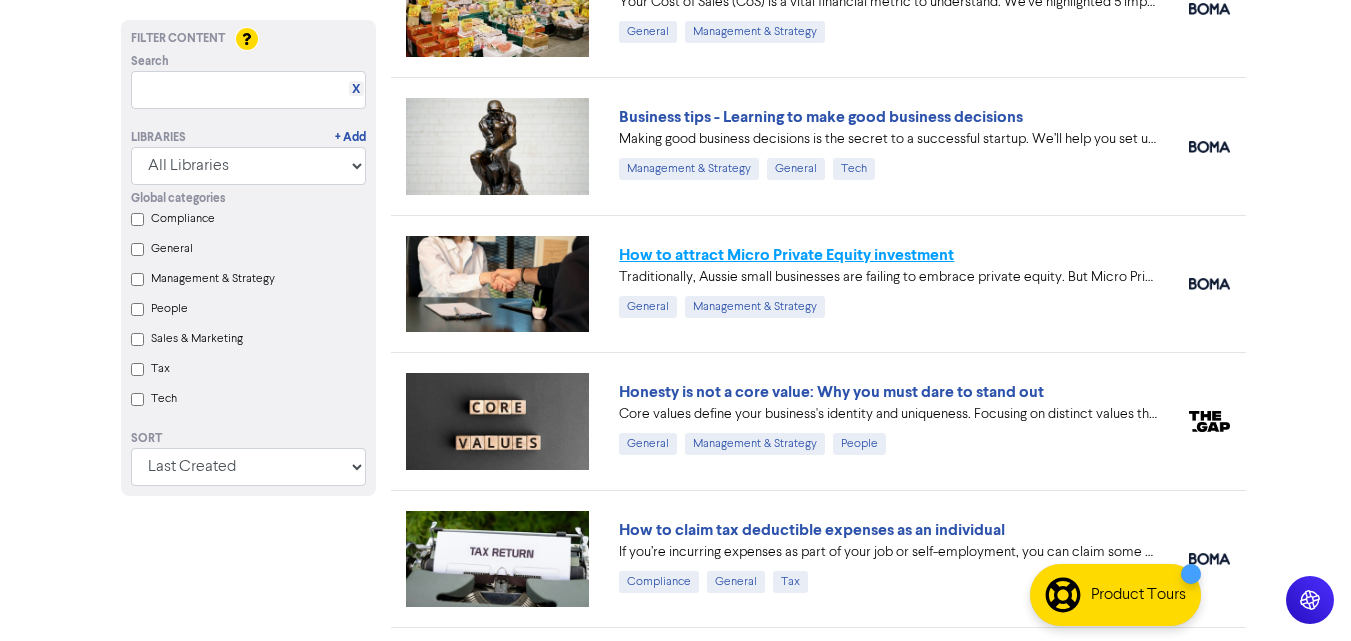 click on "How to attract Micro Private Equity investment" at bounding box center (786, 255) 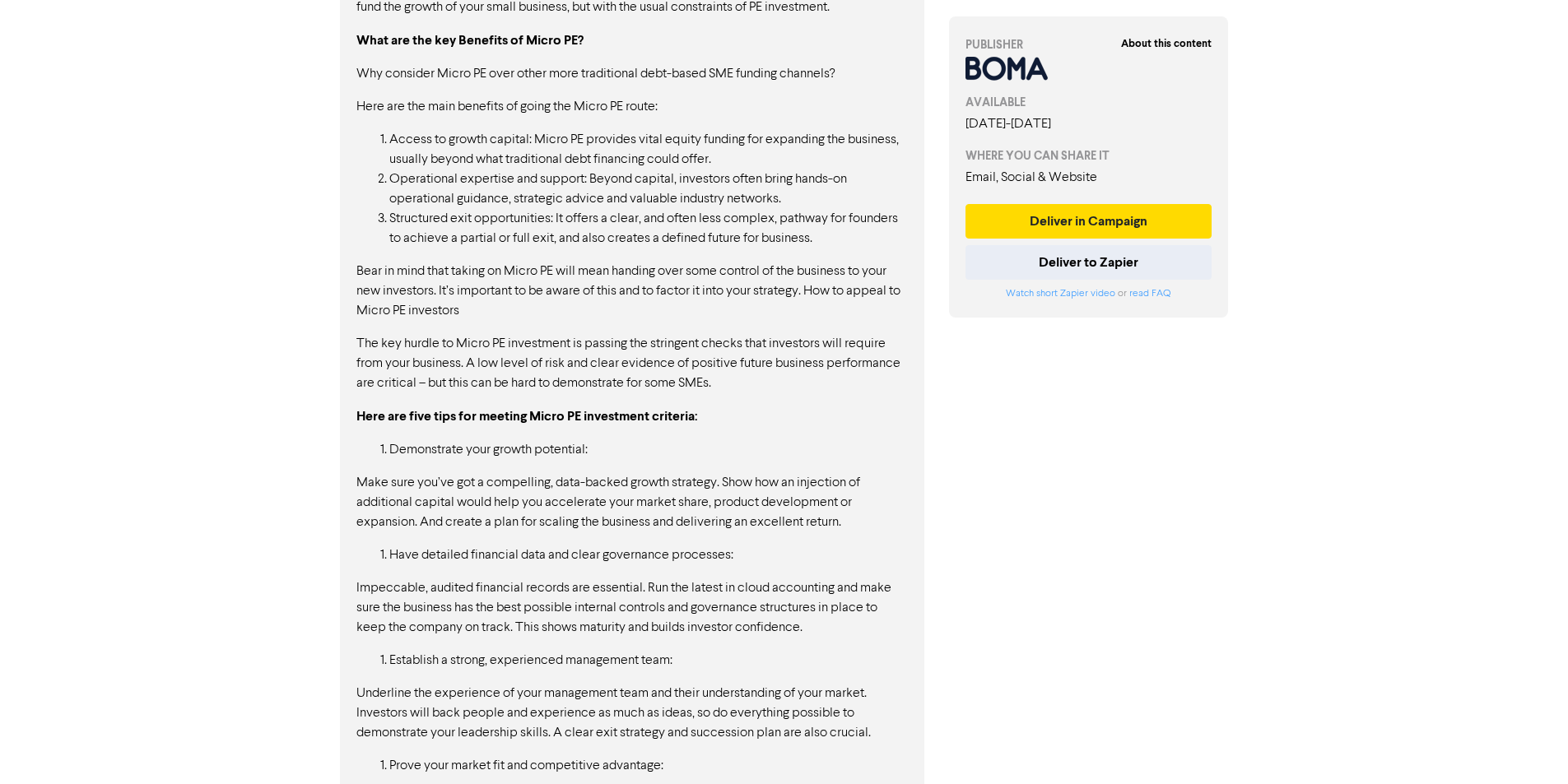 scroll, scrollTop: 1234, scrollLeft: 0, axis: vertical 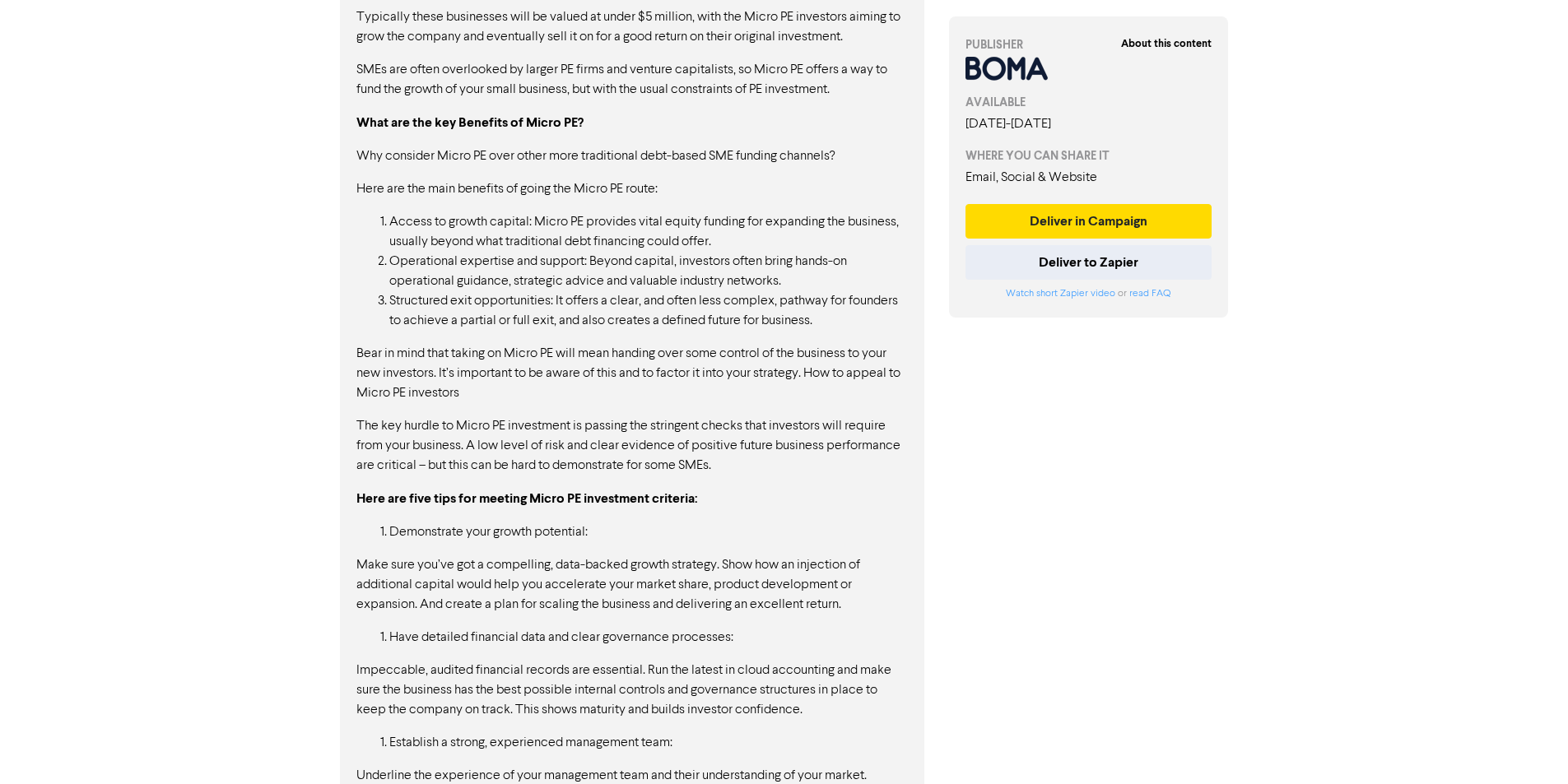 click on "Here are the main benefits of going the Micro PE route:" at bounding box center (632, 189) 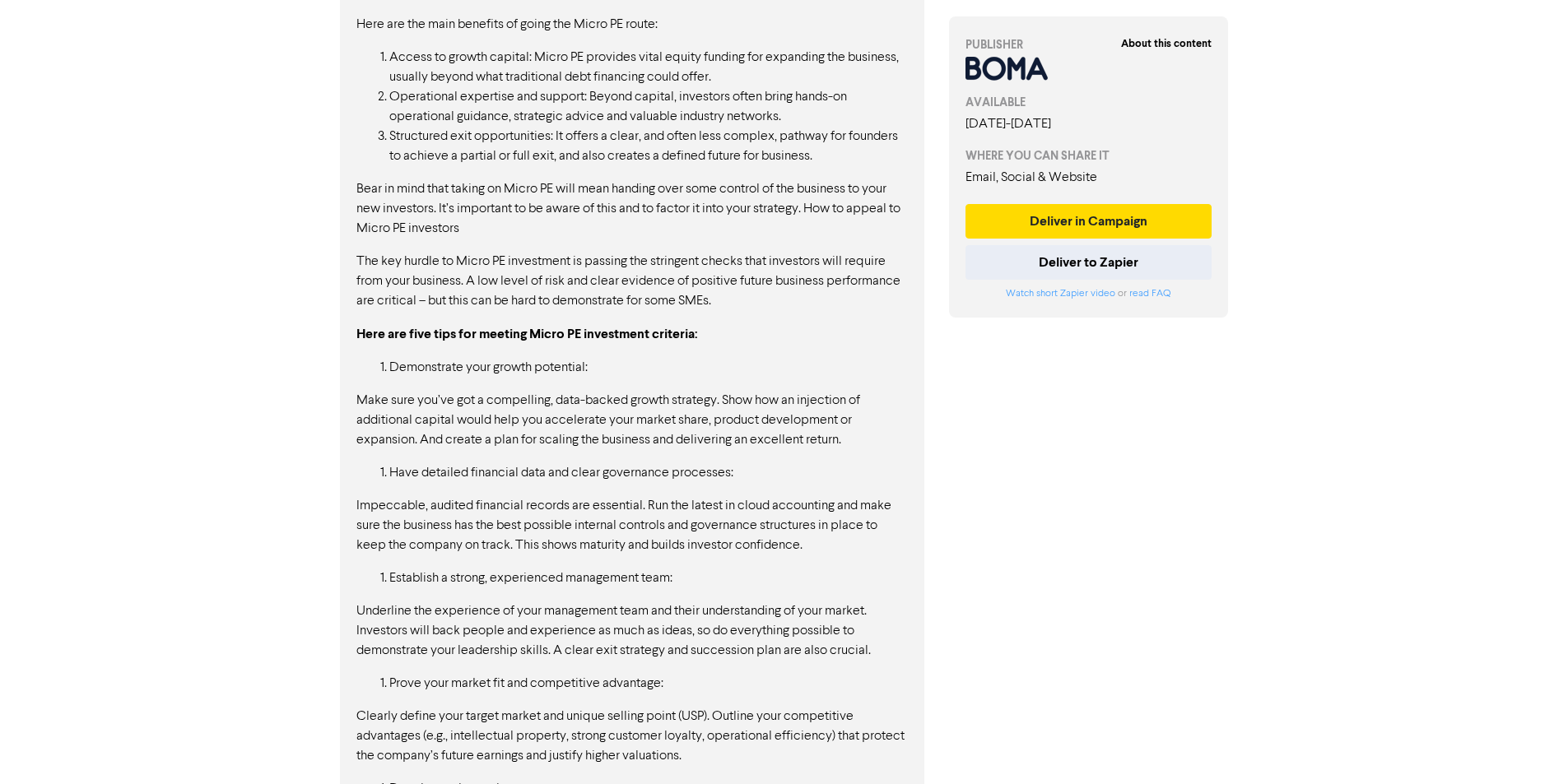 scroll, scrollTop: 1316, scrollLeft: 0, axis: vertical 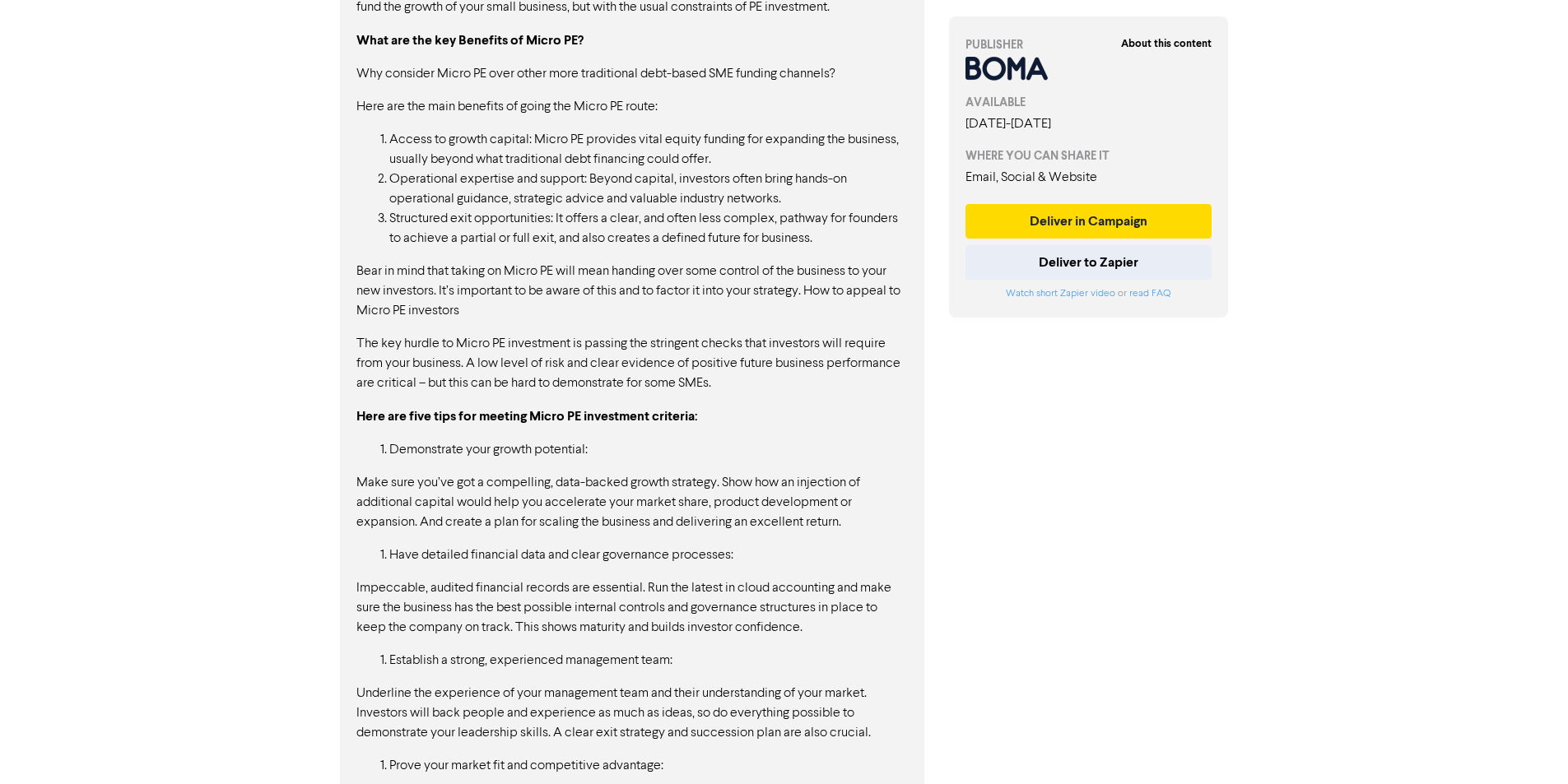 click on "You might think that private equity investment is only for big corporate entities. But think again… Micro private equity (Micro PE), or small-scale private equity (SSPE), is available for small and medium-sized businesses – but the rigorous investment criteria can be a challenge. Of the 35% of growth economy businesses who sought external equity in the past three years, 53% were unsuccessful, according to research by the Australia Business Growth Fund. And of the 47% that managed to access some form of equity capital, almost all of it (90%) came from family and friends, not institutional investors who typically bring a lot of support and capability to accompany their capital. Let’s look at what Micro PE is, the key benefits and how you can attract Micro PE investment.What is Micro PE? Micro PE involves investment funds or groups acquiring stakes in small, established and (crucially) profitable businesses.  What are the key Benefits of Micro PE? Here are the main benefits of going the Micro PE route:" at bounding box center [632, 324] 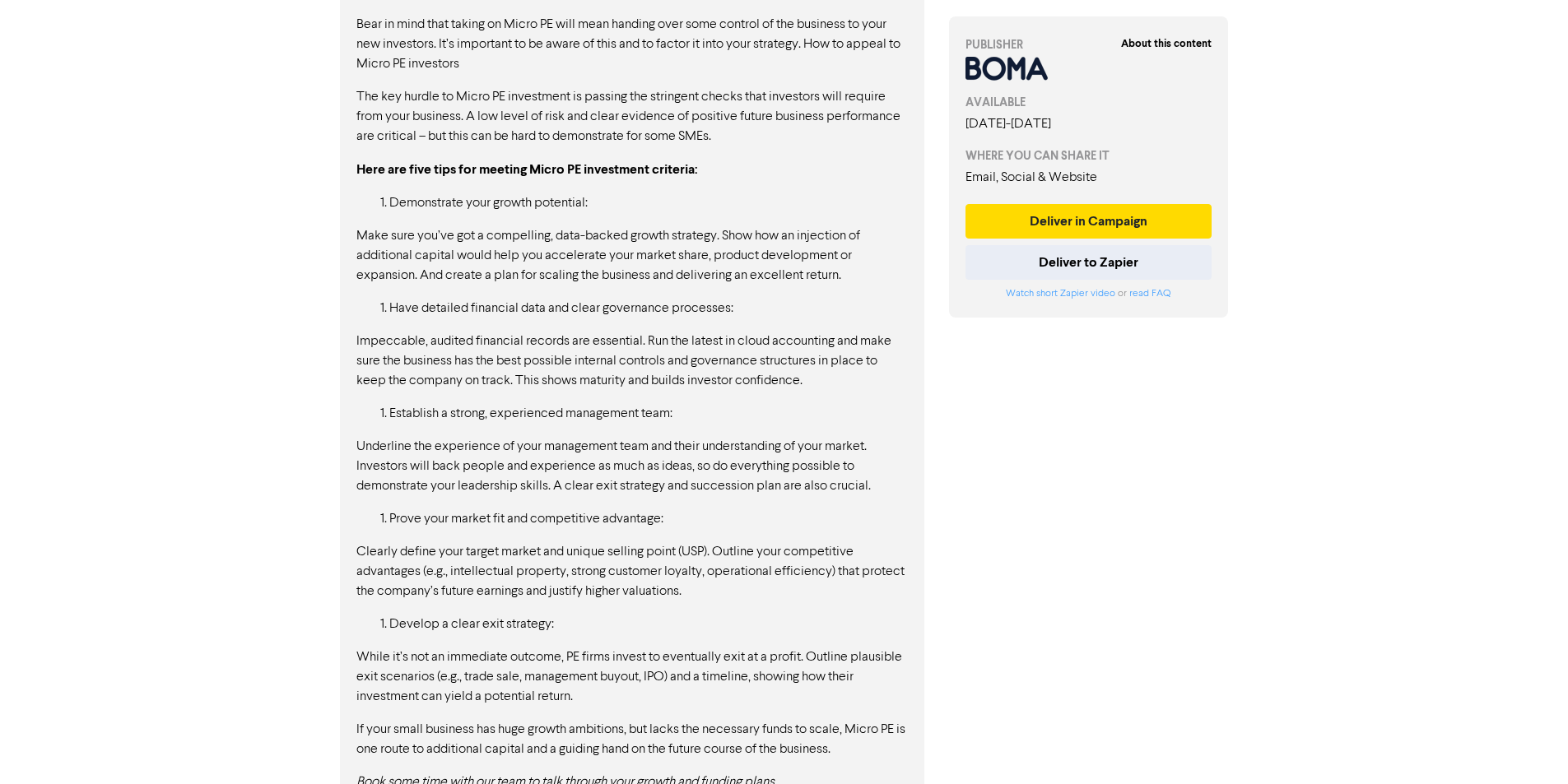 scroll, scrollTop: 1601, scrollLeft: 0, axis: vertical 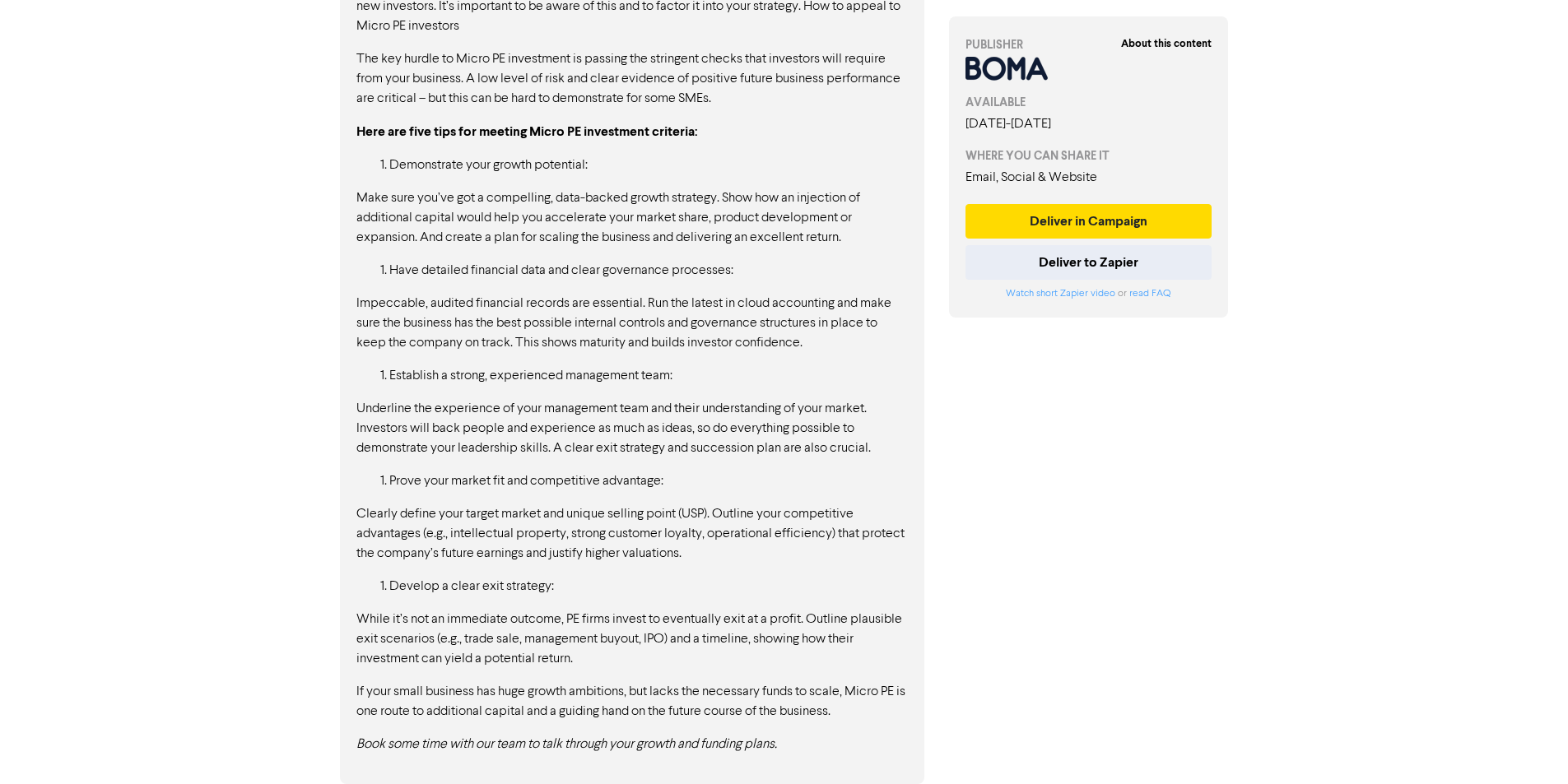 click on "Establish a strong, experienced management team:" at bounding box center [649, 376] 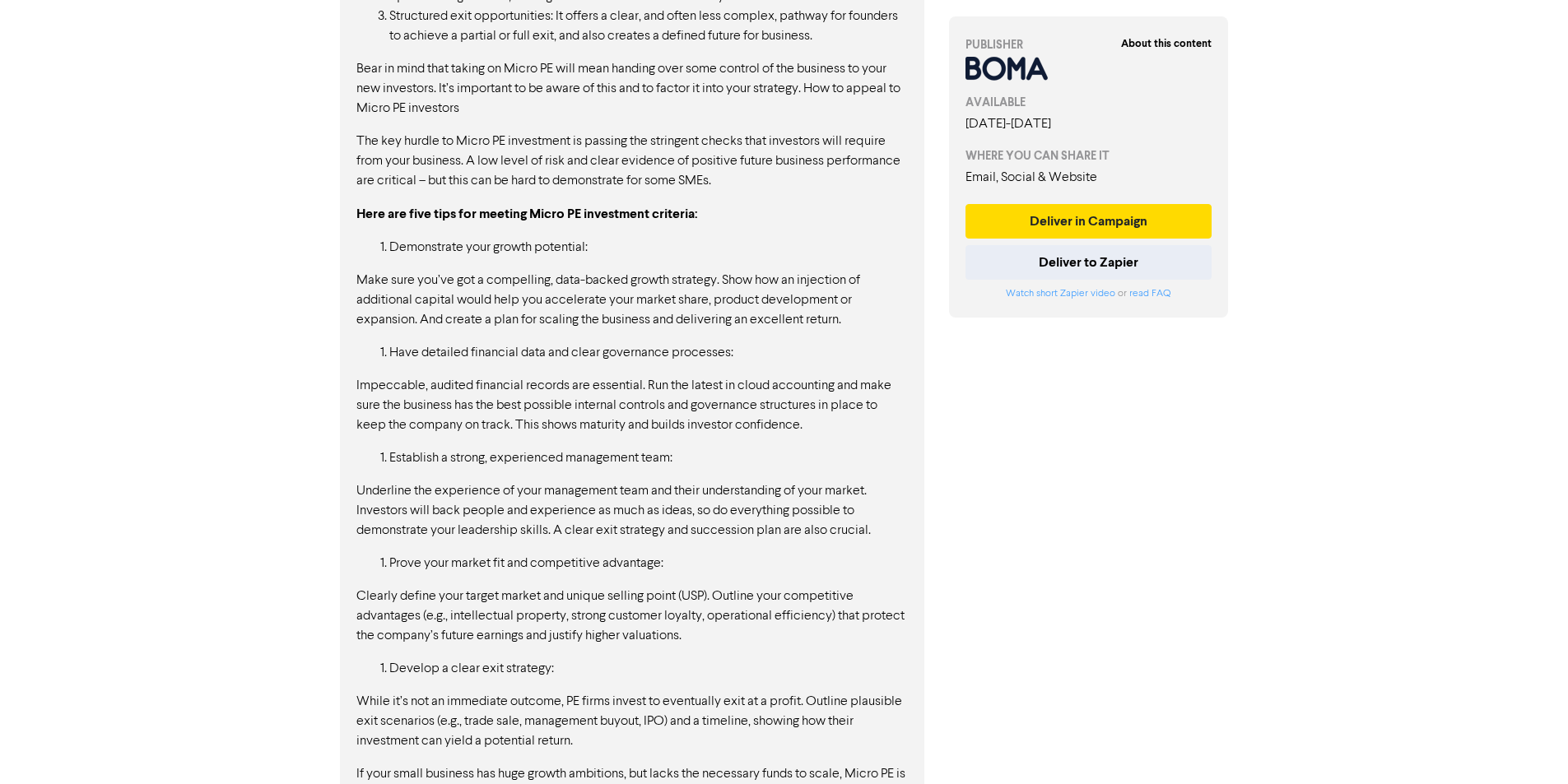 scroll, scrollTop: 1601, scrollLeft: 0, axis: vertical 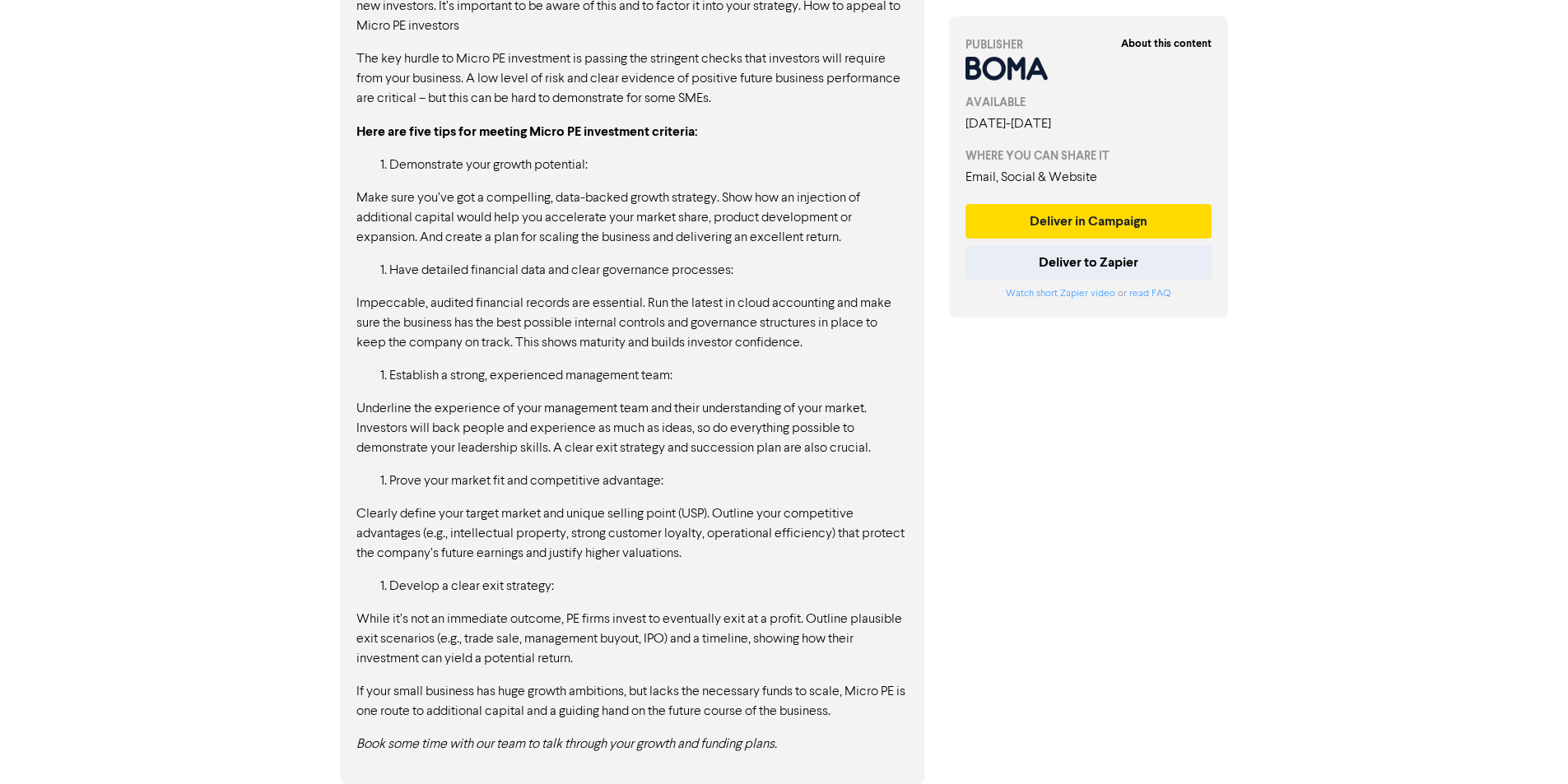 click on "You might think that private equity investment is only for big corporate entities. But think again… Micro private equity (Micro PE), or small-scale private equity (SSPE), is available for small and medium-sized businesses – but the rigorous investment criteria can be a challenge. Of the 35% of growth economy businesses who sought external equity in the past three years, 53% were unsuccessful, according to research by the Australia Business Growth Fund. And of the 47% that managed to access some form of equity capital, almost all of it (90%) came from family and friends, not institutional investors who typically bring a lot of support and capability to accompany their capital. Let’s look at what Micro PE is, the key benefits and how you can attract Micro PE investment.What is Micro PE? Micro PE involves investment funds or groups acquiring stakes in small, established and (crucially) profitable businesses.  What are the key Benefits of Micro PE? Here are the main benefits of going the Micro PE route:" at bounding box center (632, 39) 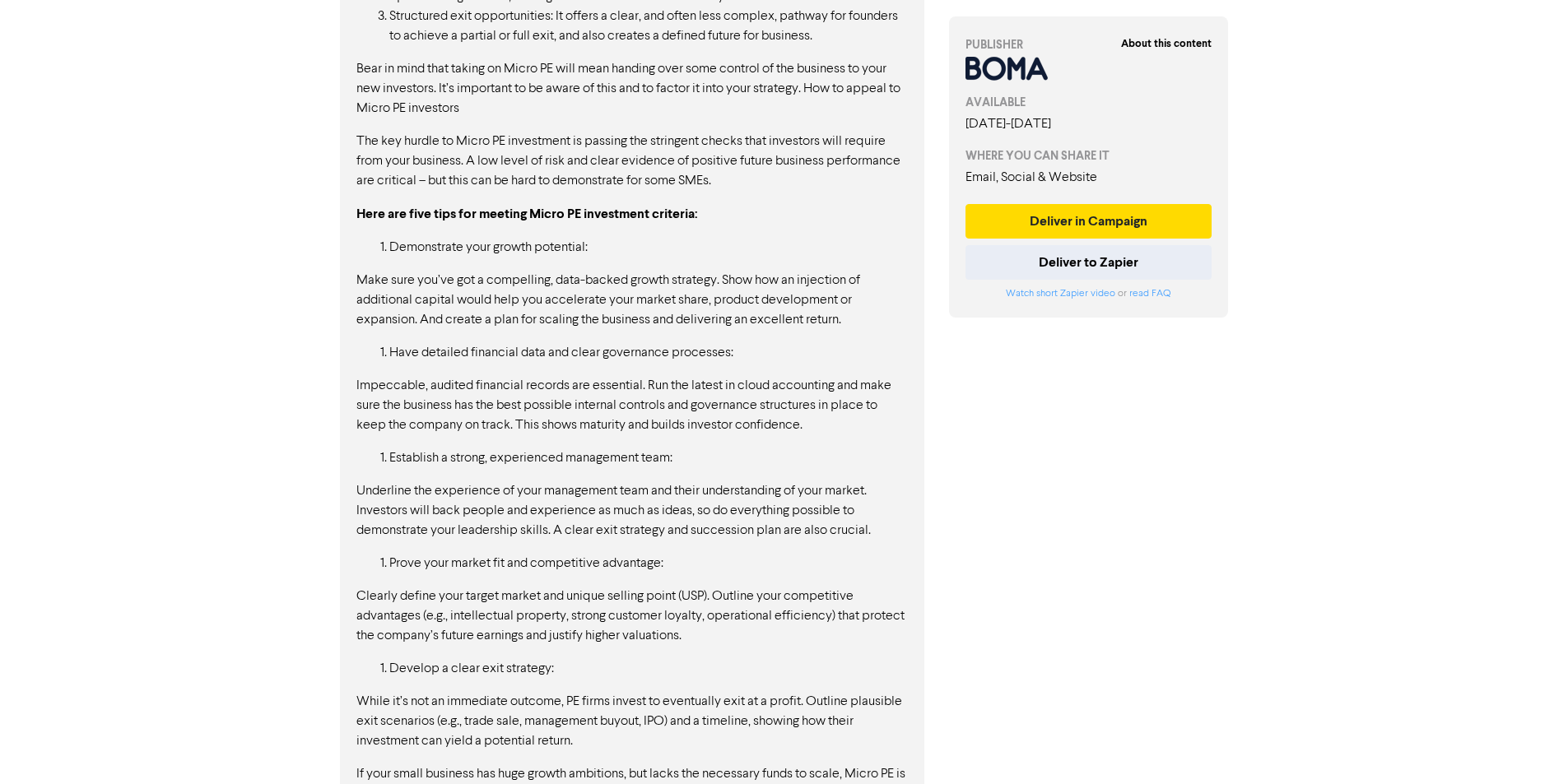 scroll, scrollTop: 1601, scrollLeft: 0, axis: vertical 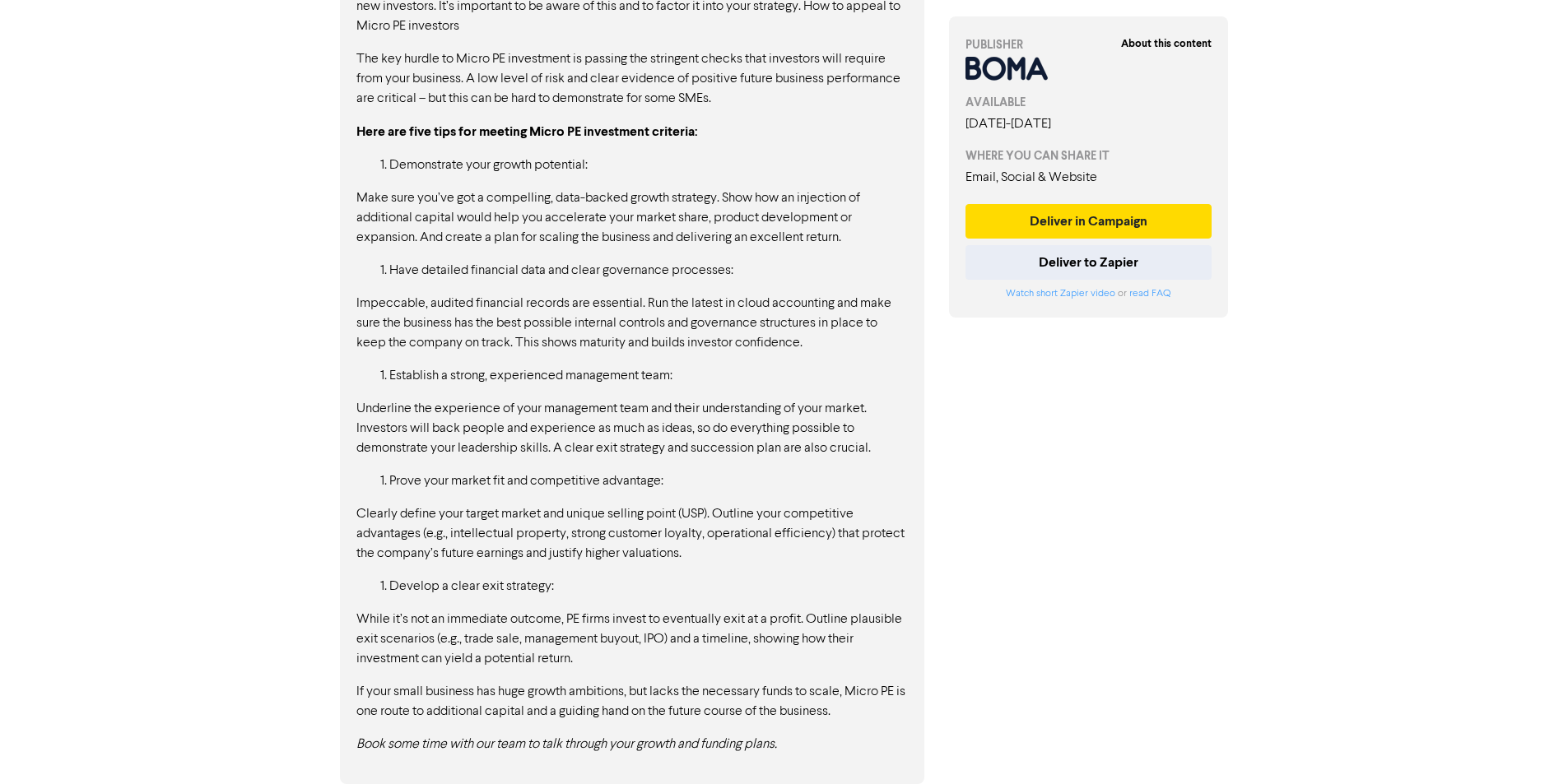 click on "While it’s not an immediate outcome, PE firms invest to eventually exit at a profit. Outline plausible exit scenarios (e.g., trade sale, management buyout, IPO) and a timeline, showing how their investment can yield a potential return." at bounding box center (632, 639) 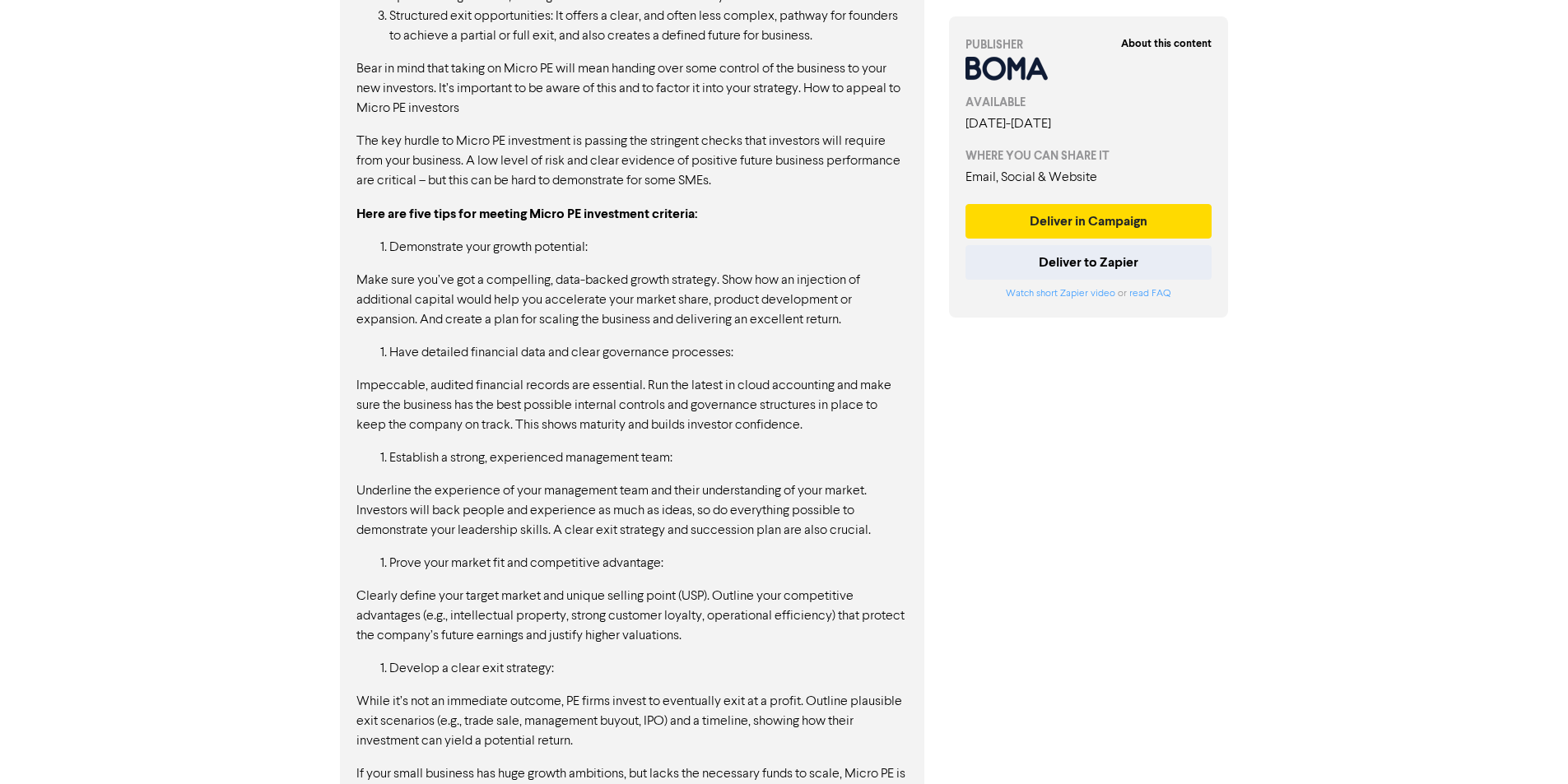 scroll, scrollTop: 1601, scrollLeft: 0, axis: vertical 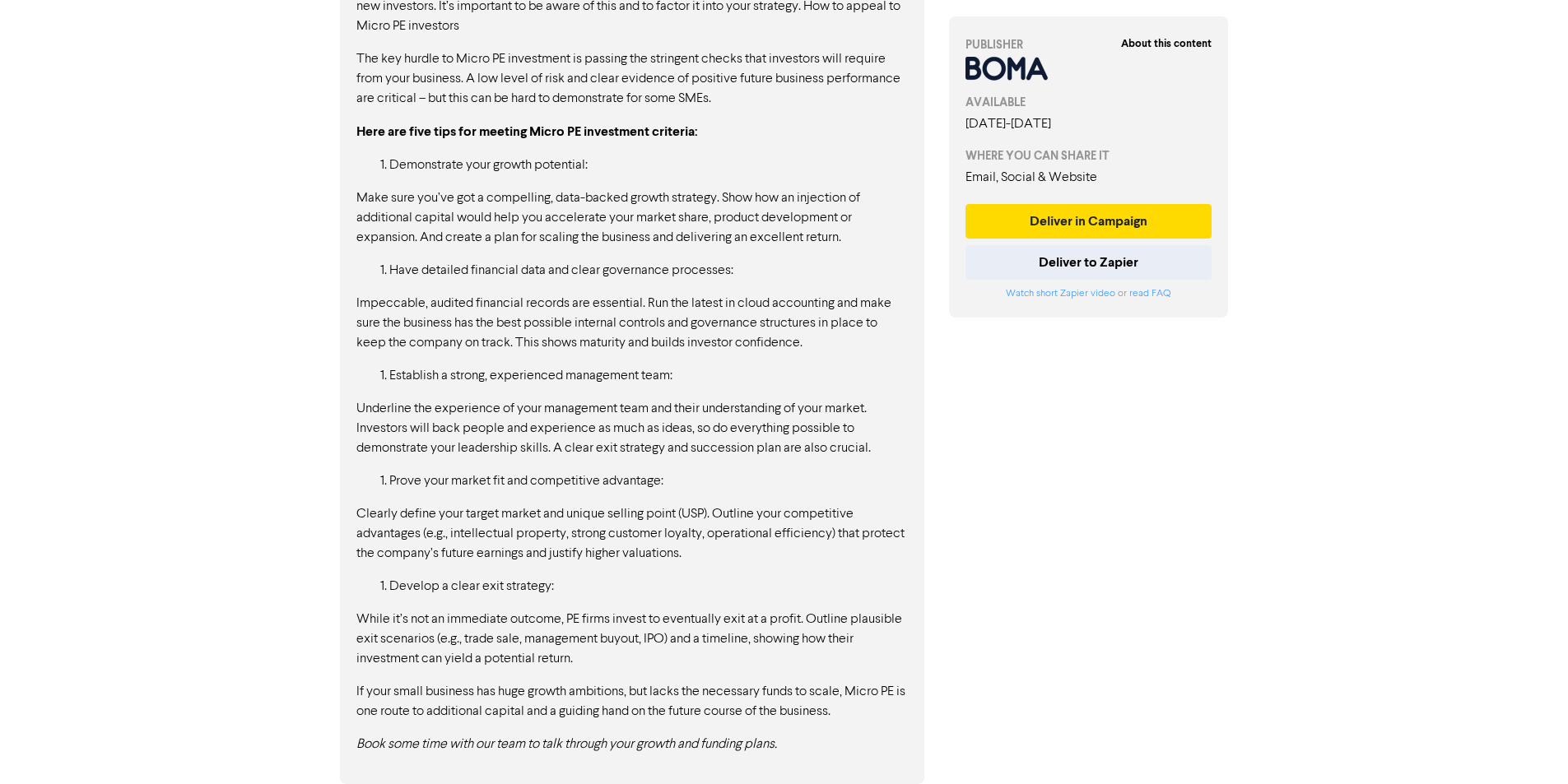 click on "Clearly define your target market and unique selling point (USP). Outline your competitive advantages (e.g., intellectual property, strong customer loyalty, operational efficiency) that protect the company’s future earnings and justify higher valuations." at bounding box center [632, 534] 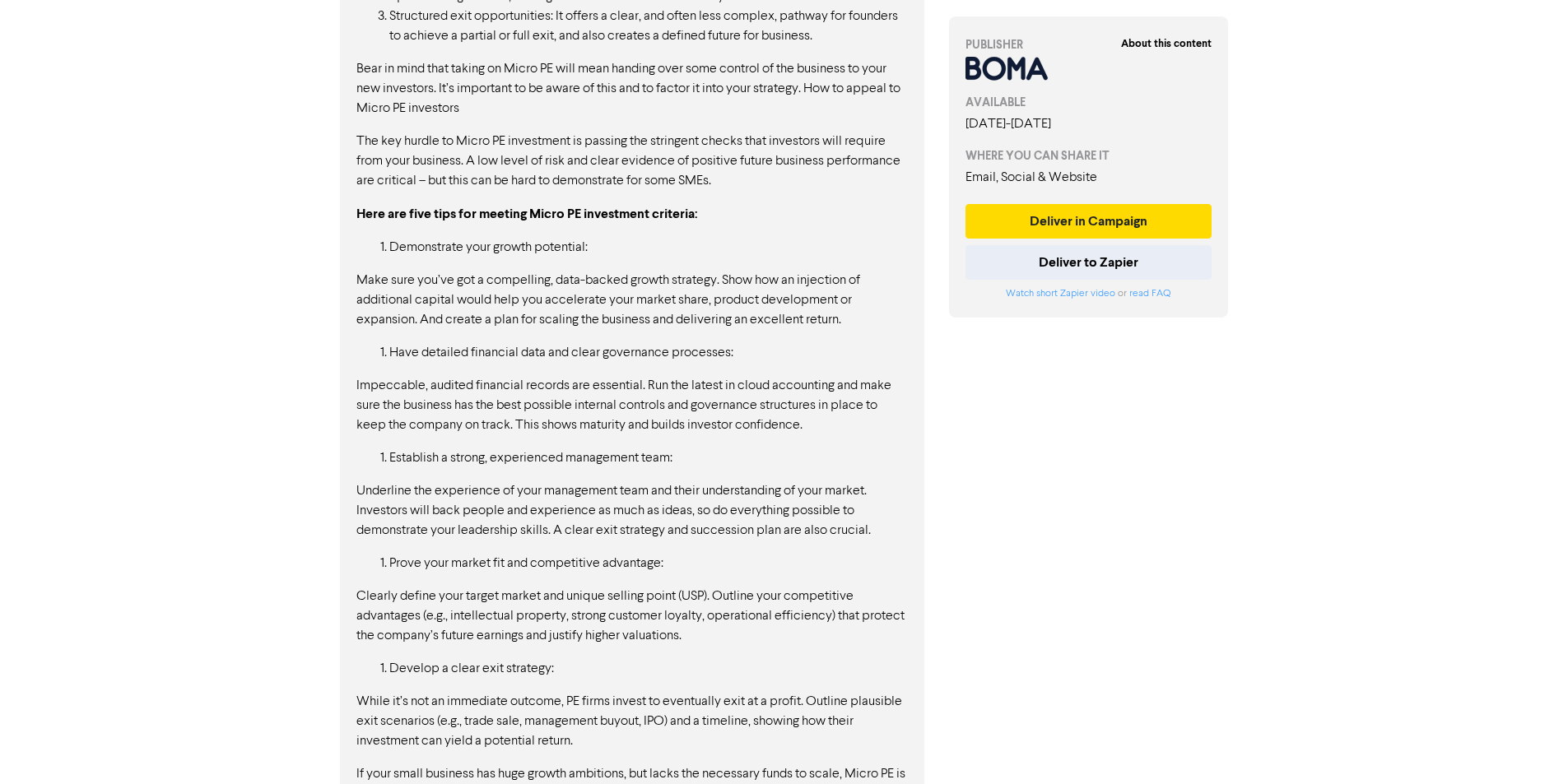 scroll, scrollTop: 1601, scrollLeft: 0, axis: vertical 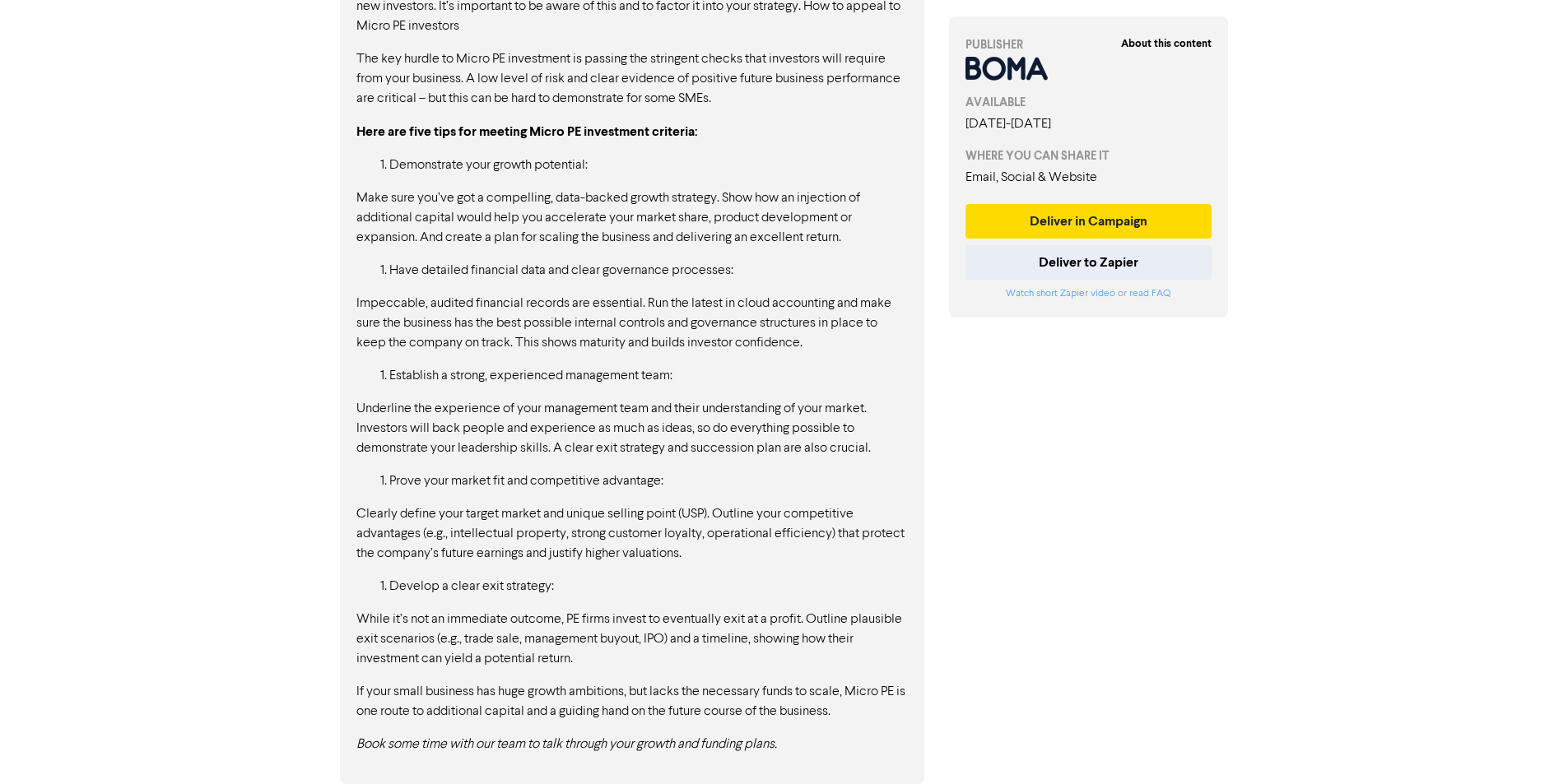 click on "Prove your market fit and competitive advantage:" at bounding box center [649, 481] 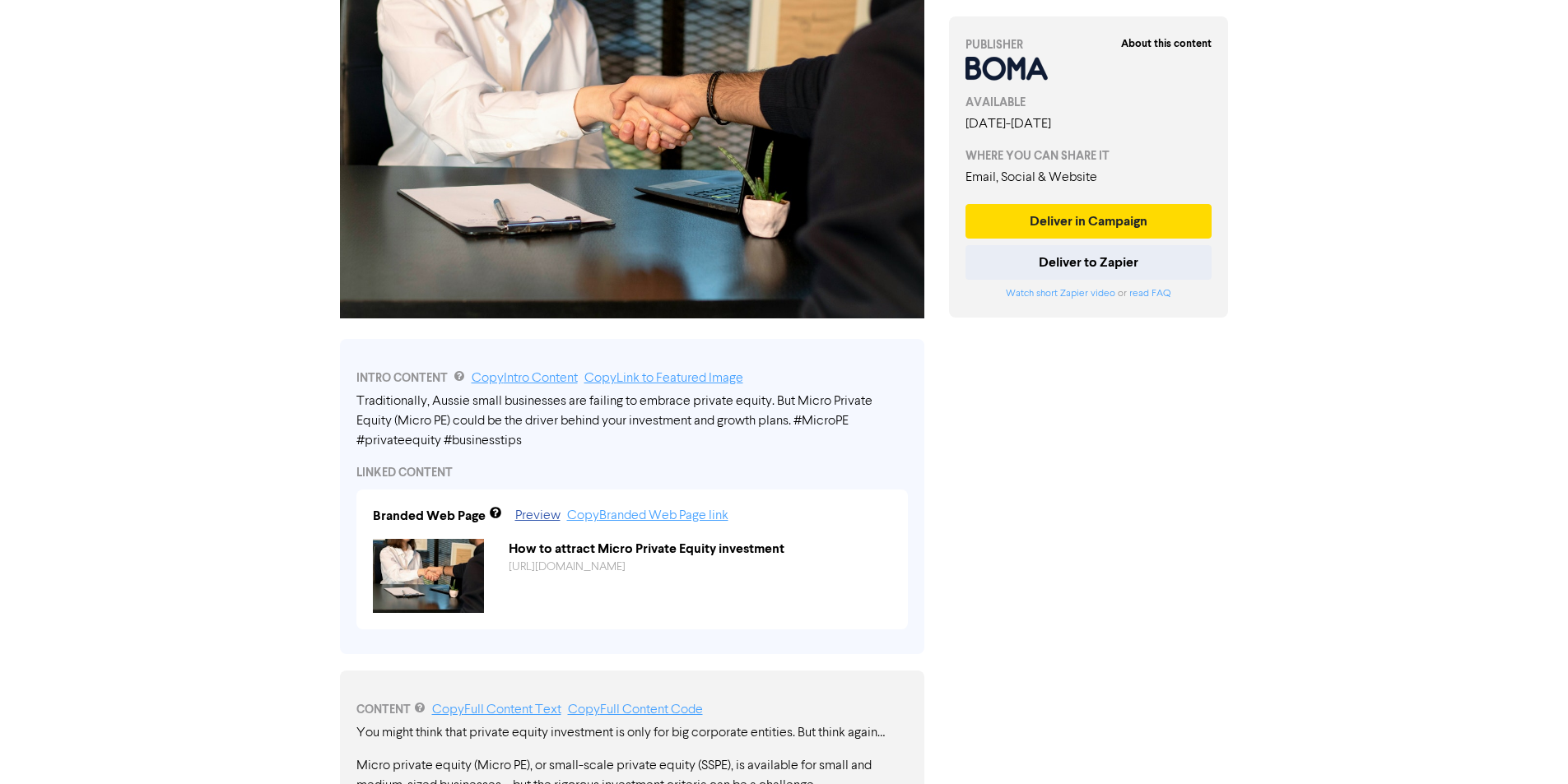 scroll, scrollTop: 0, scrollLeft: 0, axis: both 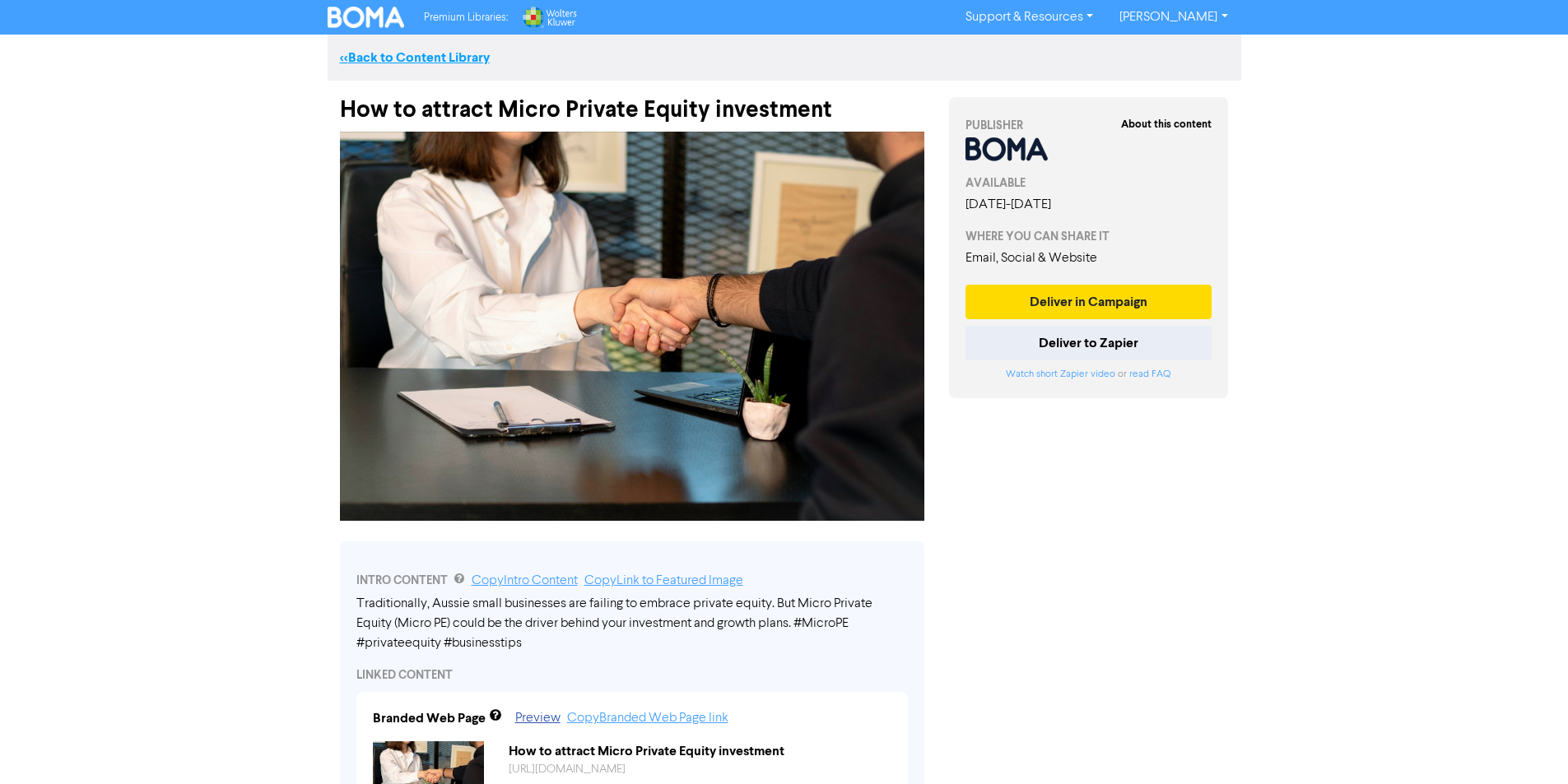 click on "<<  Back to Content Library" at bounding box center (415, 58) 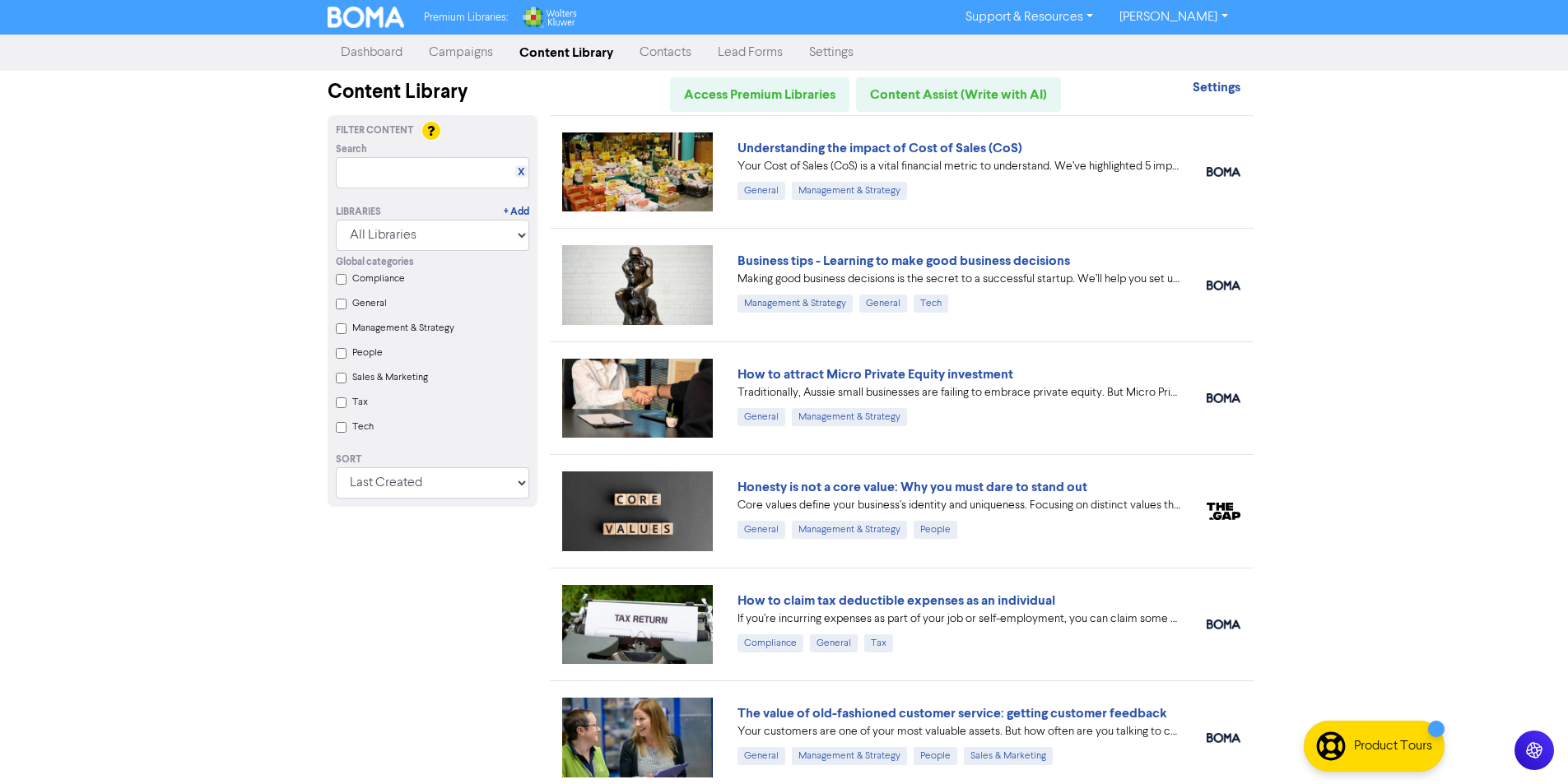 click on "Premium Libraries: Support & Resources Video Tutorials FAQ & Guides Marketing Education [PERSON_NAME] Log Out Dashboard Campaigns Content Library Contacts Lead Forms Settings Content Library Access Premium Libraries Content Assist (Write with AI) Settings Filter Content Search X Libraries + Add All Libraries BOMA Other Partners Wolters Kluwer CCH Premium Xero Global categories   Compliance   General   Management & Strategy   People   Sales & Marketing   Tax   Tech Sort Last Created First Created Title Ascending Title Descending Library Ascending Library Descending Understanding the impact of Cost of Sales (CoS) Your Cost of Sales (CoS) is a vital financial metric to understand. We’ve highlighted 5 important ways that CoS impacts on your operational efficiency and your financial health.
#CoS #costofsale #businesstips
General Management & Strategy Business tips - Learning to make good business decisions Management & Strategy General Tech How to attract Micro Private Equity investment General General People Tax" at bounding box center [784, 392] 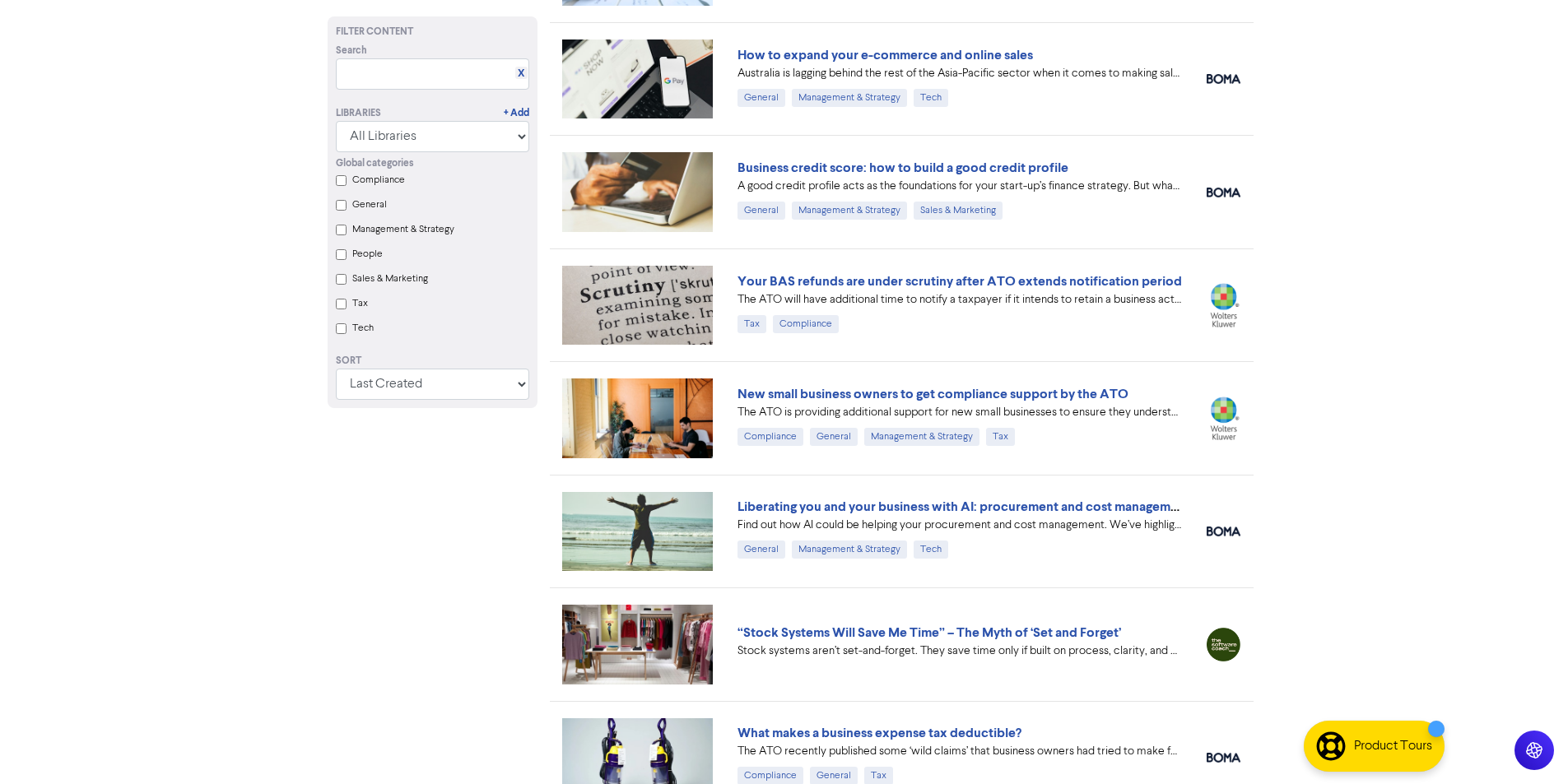 scroll, scrollTop: 2386, scrollLeft: 0, axis: vertical 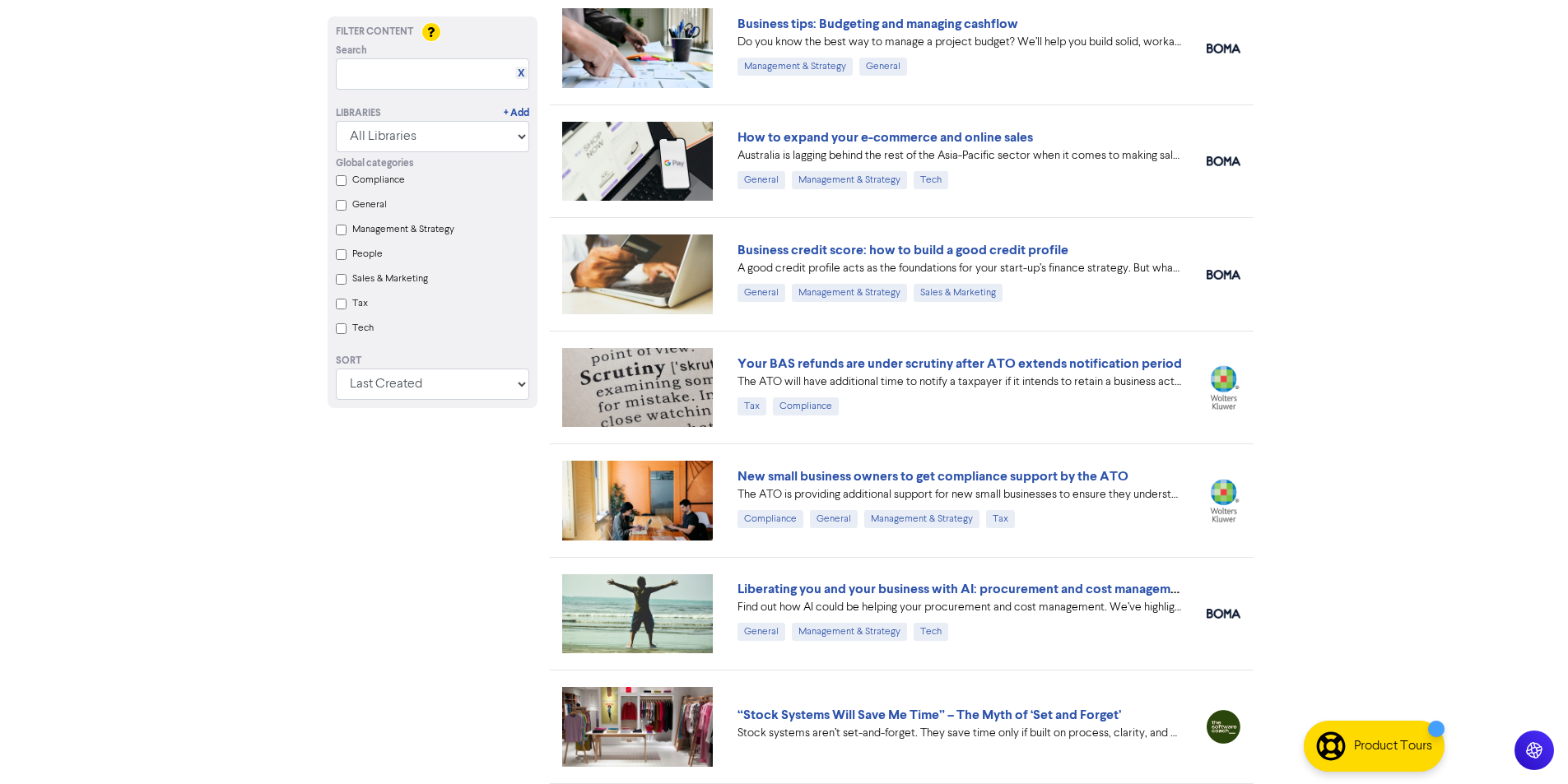 click on "Premium Libraries: Support & Resources Video Tutorials FAQ & Guides Marketing Education [PERSON_NAME] Log Out Dashboard Campaigns Content Library Contacts Lead Forms Settings Content Library Access Premium Libraries Content Assist (Write with AI) Settings Filter Content Search X Libraries + Add All Libraries BOMA Other Partners Wolters Kluwer CCH Premium Xero Global categories   Compliance   General   Management & Strategy   People   Sales & Marketing   Tax   Tech Sort Last Created First Created Title Ascending Title Descending Library Ascending Library Descending Understanding the impact of Cost of Sales (CoS) Your Cost of Sales (CoS) is a vital financial metric to understand. We’ve highlighted 5 important ways that CoS impacts on your operational efficiency and your financial health.
#CoS #costofsale #businesstips
General Management & Strategy Business tips - Learning to make good business decisions Management & Strategy General Tech How to attract Micro Private Equity investment General General People Tax" at bounding box center [784, -1994] 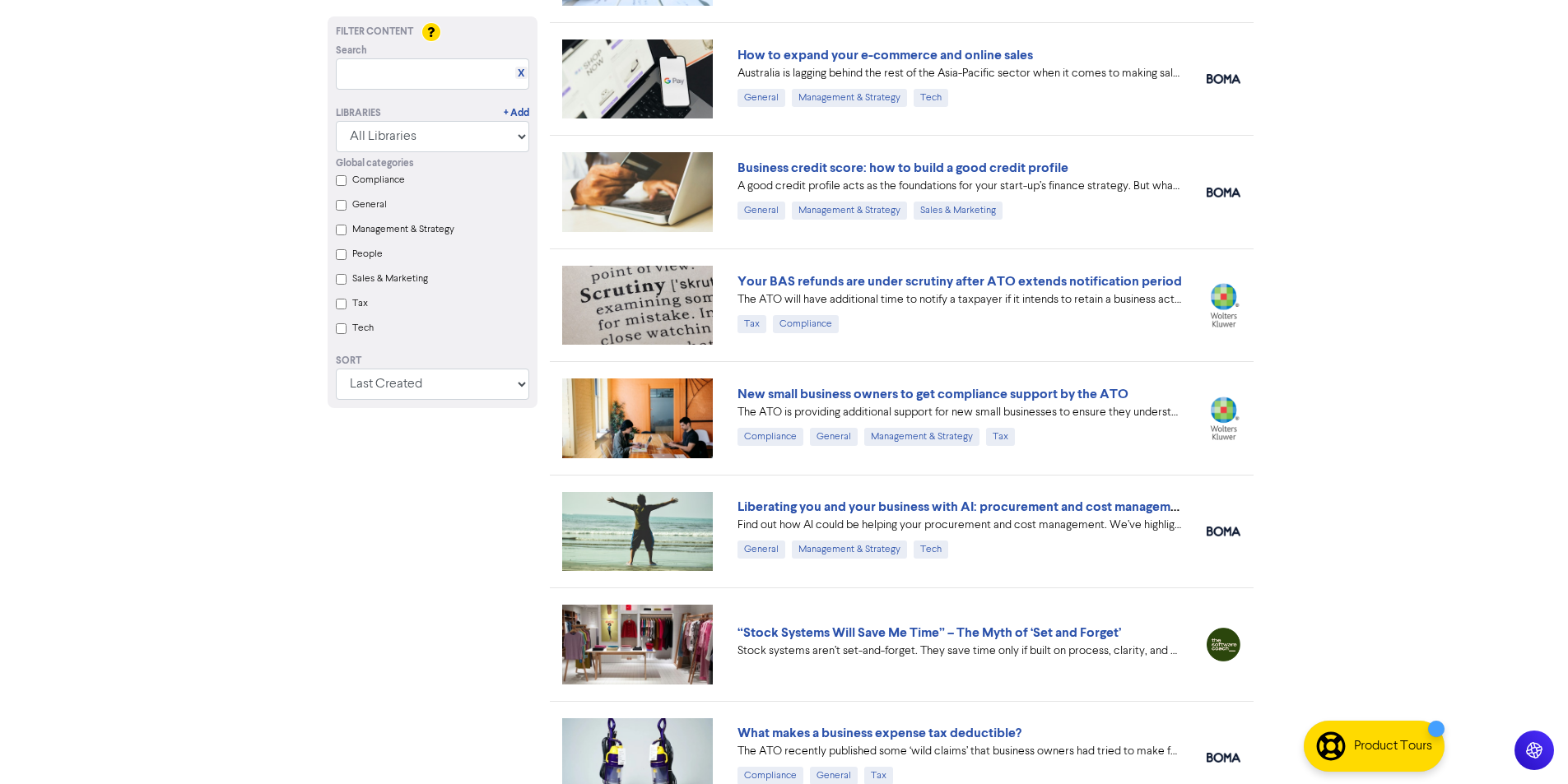 click on "Premium Libraries: Support & Resources Video Tutorials FAQ & Guides Marketing Education [PERSON_NAME] Log Out Dashboard Campaigns Content Library Contacts Lead Forms Settings Content Library Access Premium Libraries Content Assist (Write with AI) Settings Filter Content Search X Libraries + Add All Libraries BOMA Other Partners Wolters Kluwer CCH Premium Xero Global categories   Compliance   General   Management & Strategy   People   Sales & Marketing   Tax   Tech Sort Last Created First Created Title Ascending Title Descending Library Ascending Library Descending Understanding the impact of Cost of Sales (CoS) Your Cost of Sales (CoS) is a vital financial metric to understand. We’ve highlighted 5 important ways that CoS impacts on your operational efficiency and your financial health.
#CoS #costofsale #businesstips
General Management & Strategy Business tips - Learning to make good business decisions Management & Strategy General Tech How to attract Micro Private Equity investment General General People Tax" at bounding box center [784, -2076] 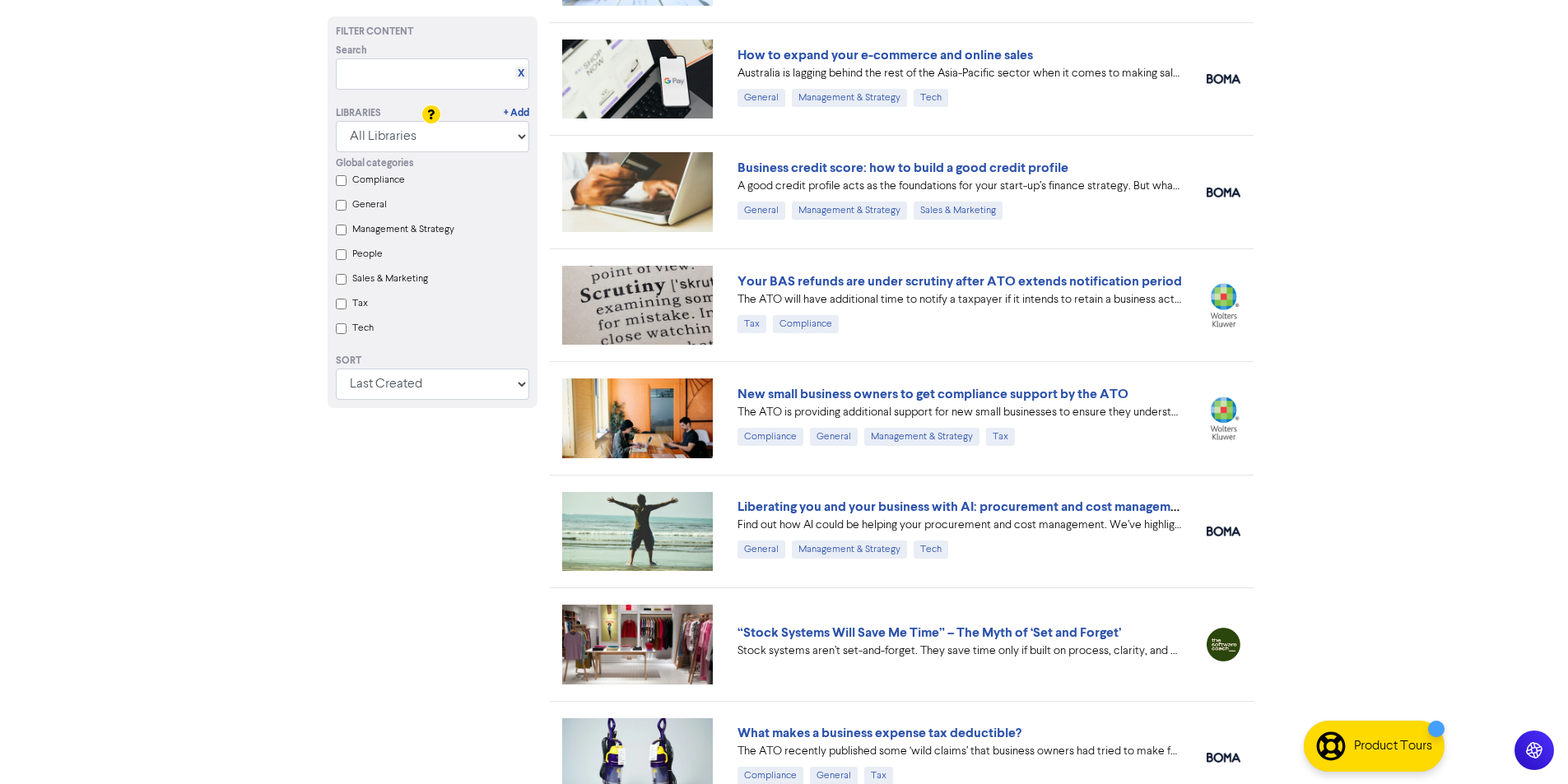 scroll, scrollTop: 2550, scrollLeft: 0, axis: vertical 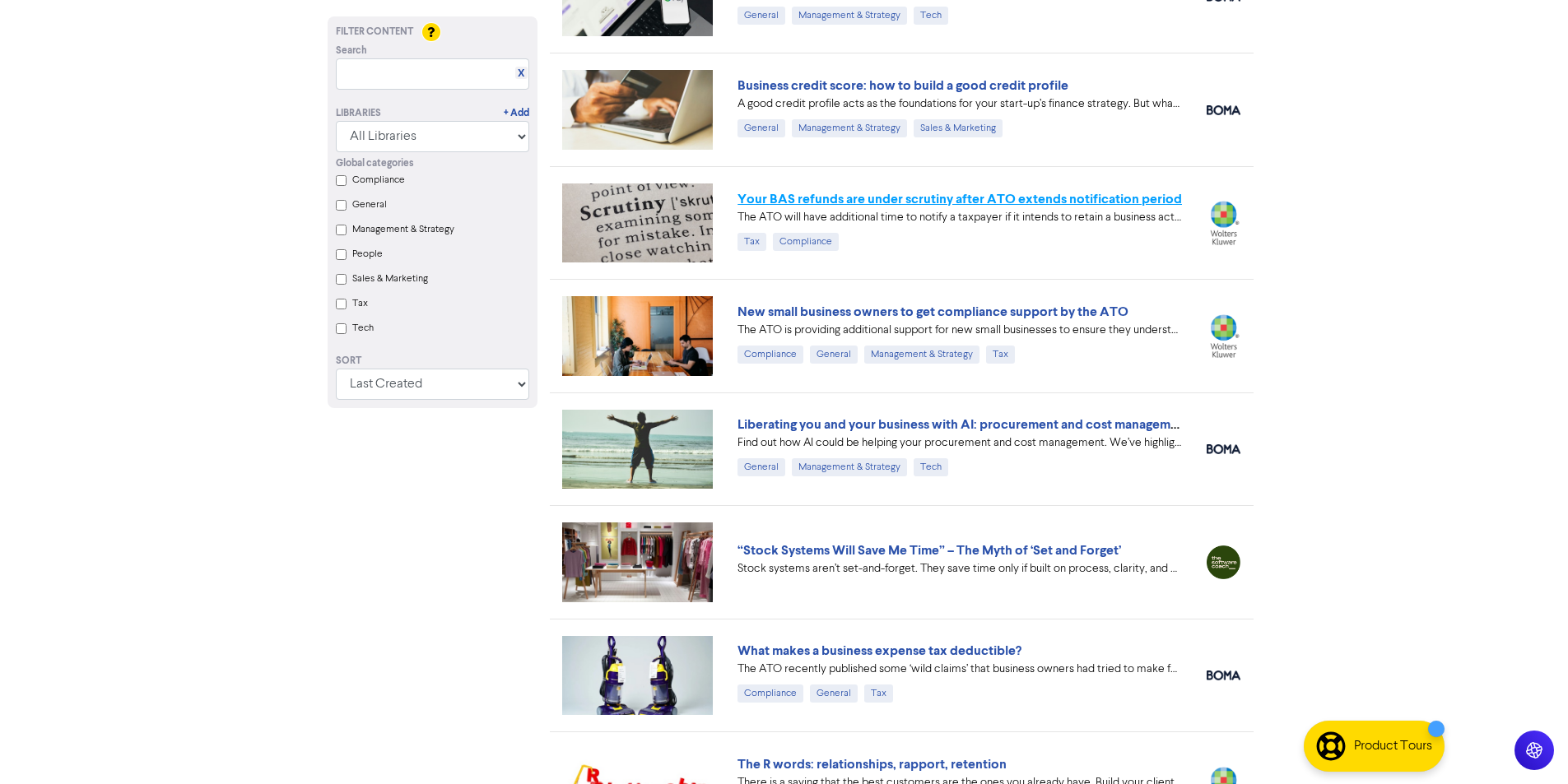 click on "Your BAS refunds are under scrutiny after ATO extends notification period" at bounding box center (960, 199) 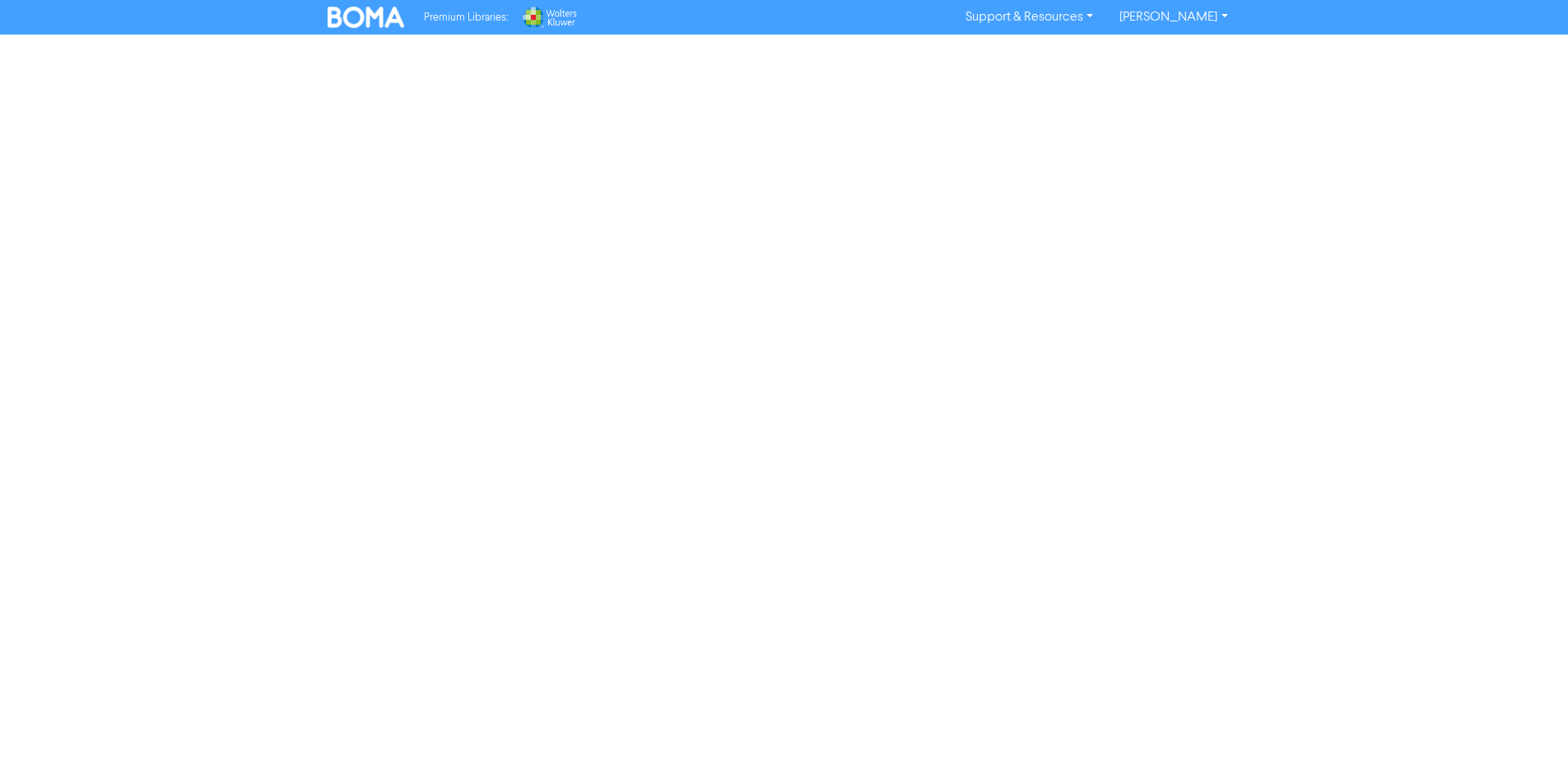 scroll, scrollTop: 0, scrollLeft: 0, axis: both 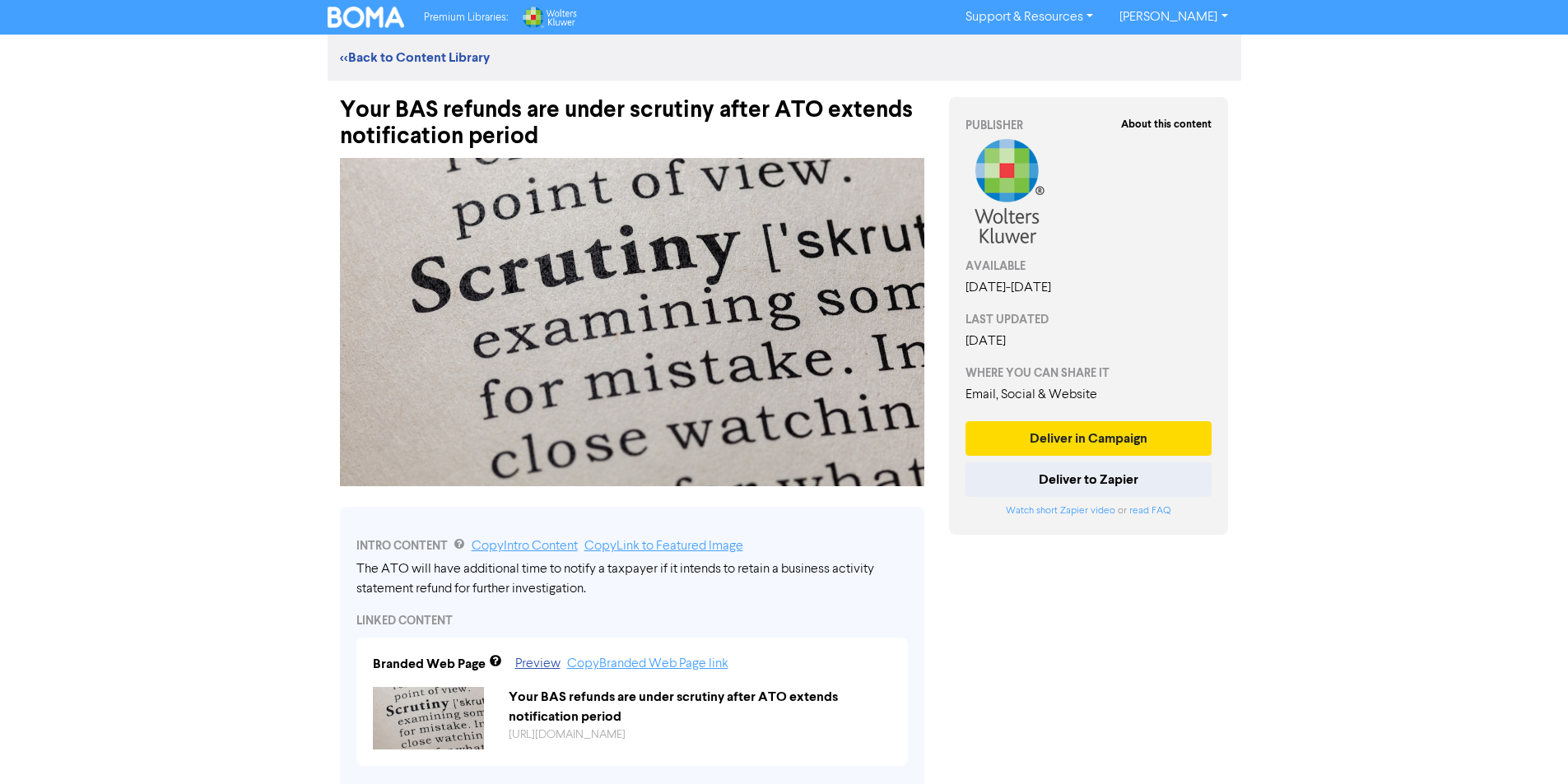 click on "Your BAS refunds are under scrutiny after ATO extends notification period" at bounding box center (632, 115) 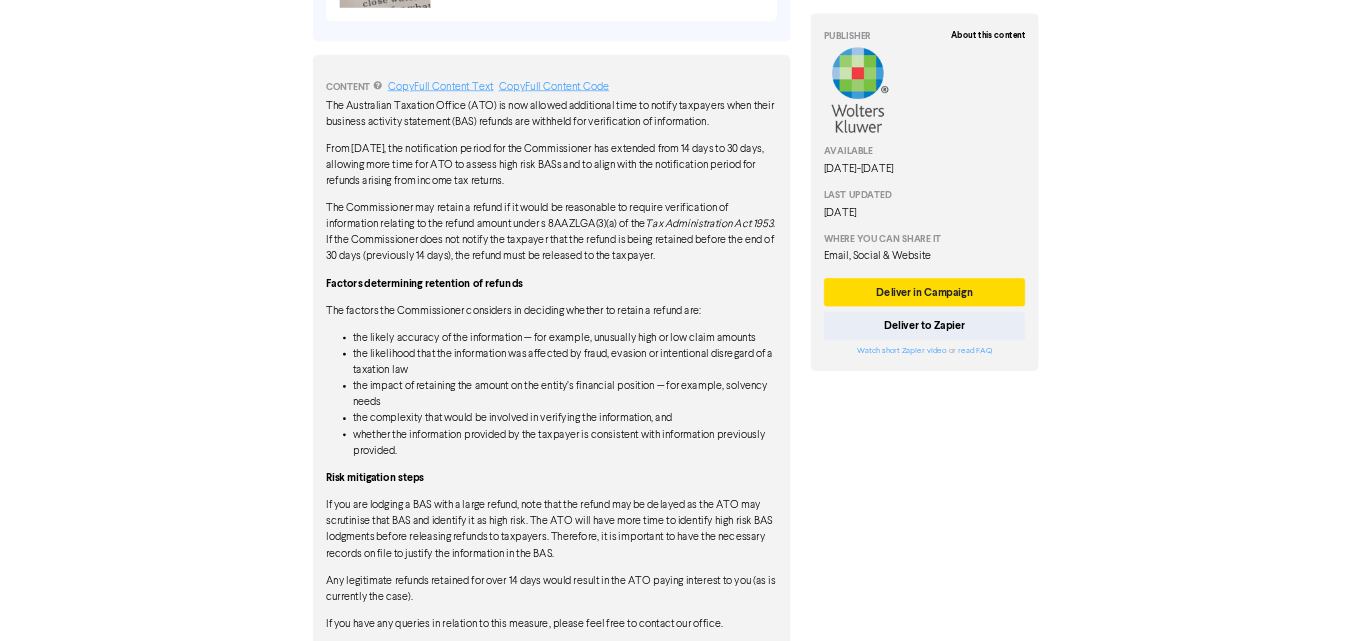 scroll, scrollTop: 922, scrollLeft: 0, axis: vertical 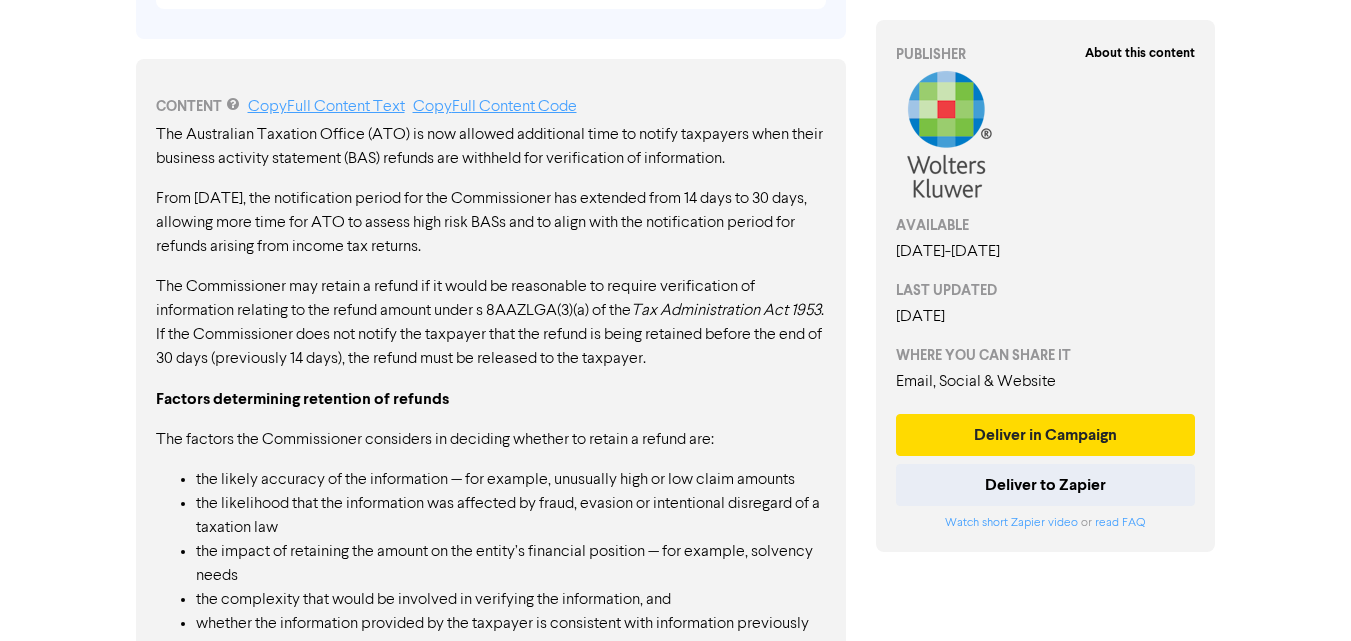 click on "The Commissioner may retain a refund if it would be reasonable to require verification of information relating to the refund amount under s 8AAZLGA(3)(a) of the  Tax Administration Act 1953 . If the Commissioner does not notify the taxpayer that the refund is being retained before the end of 30 days (previously 14 days), the refund must be released to the taxpayer." at bounding box center [491, 323] 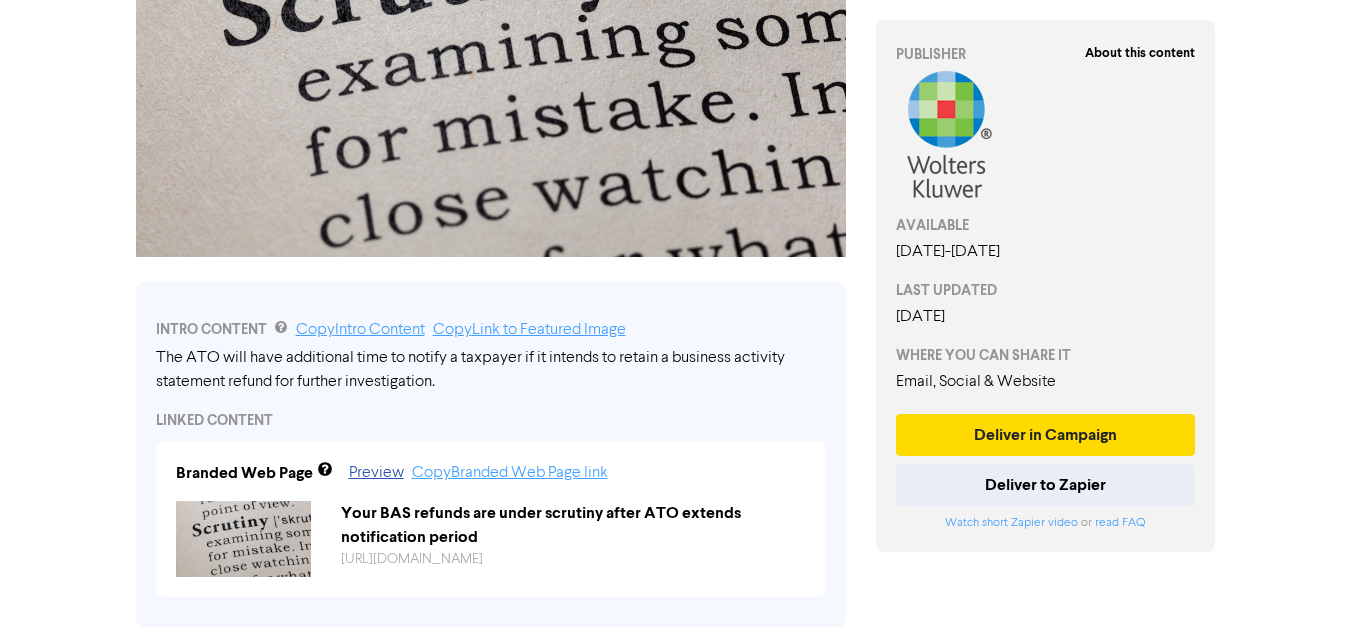scroll, scrollTop: 0, scrollLeft: 0, axis: both 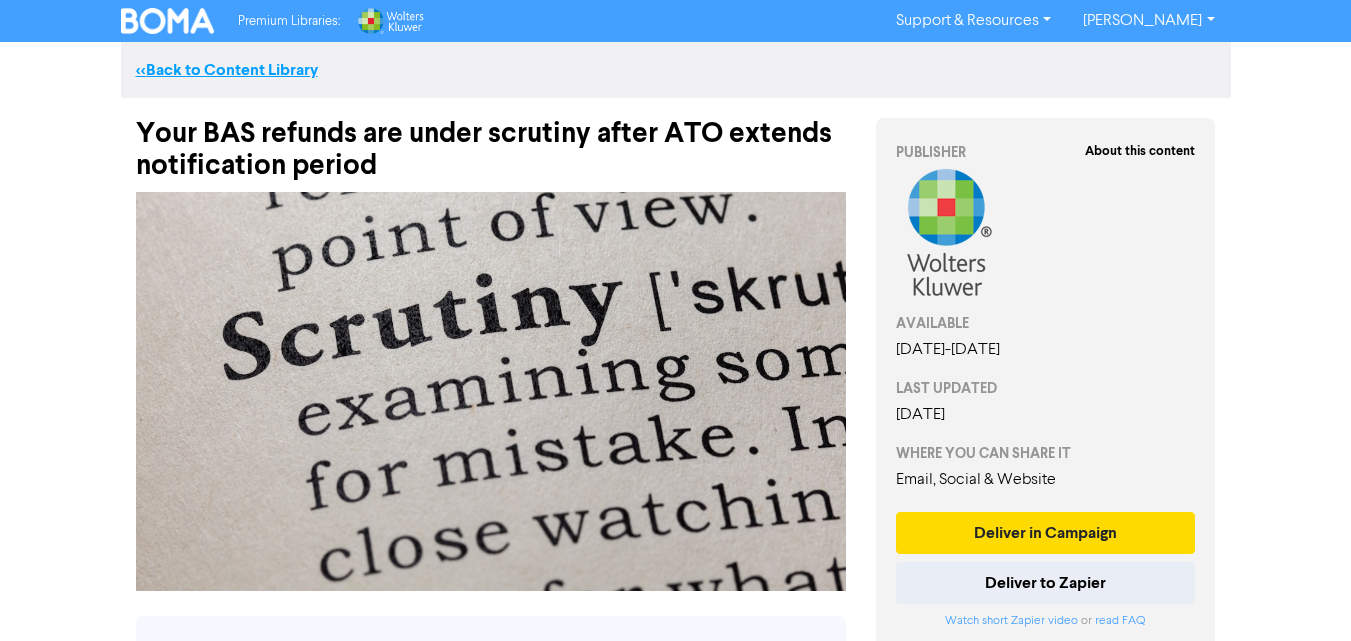 click on "<<  Back to Content Library" at bounding box center [227, 70] 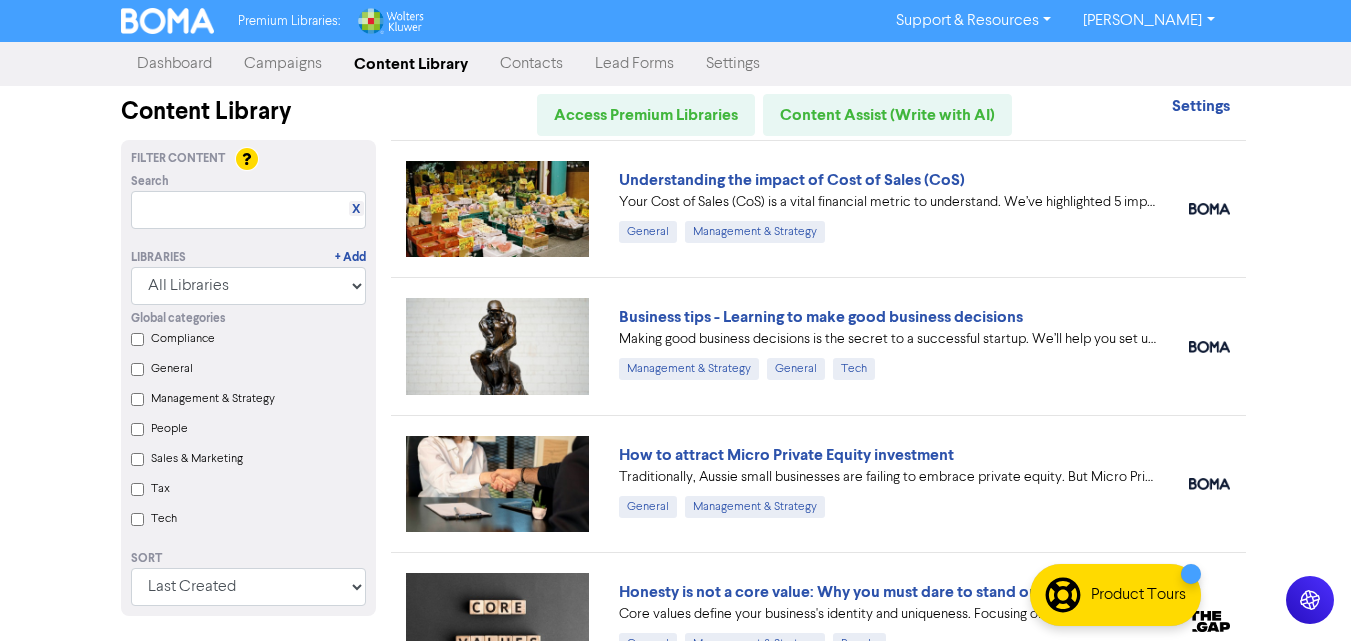 click on "Premium Libraries: Support & Resources Video Tutorials FAQ & Guides Marketing Education [PERSON_NAME] Log Out Dashboard Campaigns Content Library Contacts Lead Forms Settings Content Library Access Premium Libraries Content Assist (Write with AI) Settings Filter Content Search X Libraries + Add All Libraries BOMA Other Partners Wolters Kluwer CCH Premium Xero Global categories   Compliance   General   Management & Strategy   People   Sales & Marketing   Tax   Tech Sort Last Created First Created Title Ascending Title Descending Library Ascending Library Descending Understanding the impact of Cost of Sales (CoS) Your Cost of Sales (CoS) is a vital financial metric to understand. We’ve highlighted 5 important ways that CoS impacts on your operational efficiency and your financial health.
#CoS #costofsale #businesstips
General Management & Strategy Business tips - Learning to make good business decisions Management & Strategy General Tech How to attract Micro Private Equity investment General General People Tax" at bounding box center (675, 320) 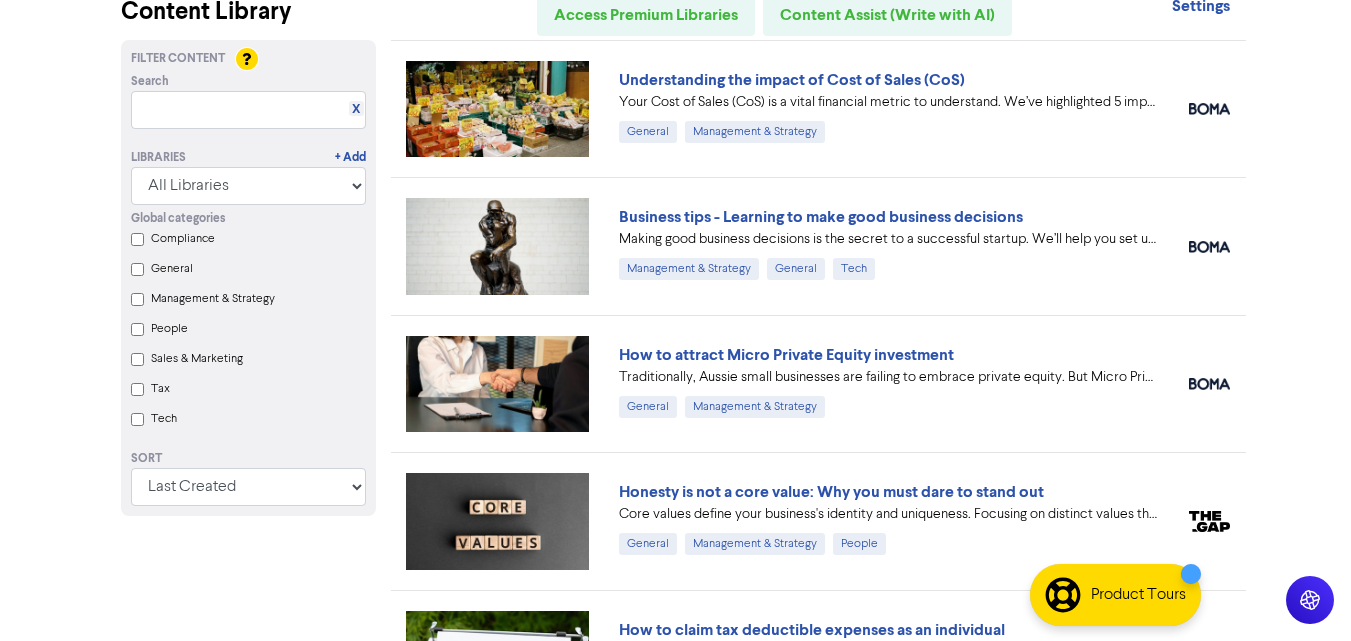 scroll, scrollTop: 0, scrollLeft: 0, axis: both 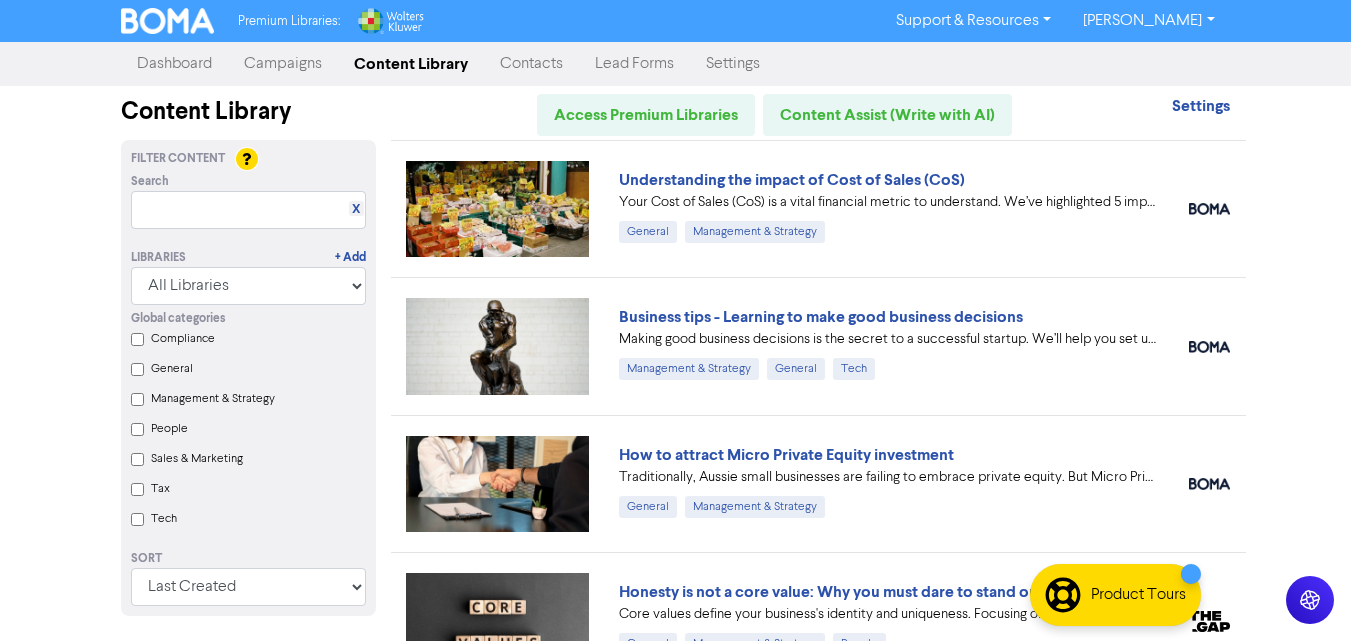 click on "Premium Libraries: Support & Resources Video Tutorials FAQ & Guides Marketing Education [PERSON_NAME] Log Out Dashboard Campaigns Content Library Contacts Lead Forms Settings Content Library Access Premium Libraries Content Assist (Write with AI) Settings Filter Content Search X Libraries + Add All Libraries BOMA Other Partners Wolters Kluwer CCH Premium Xero Global categories   Compliance   General   Management & Strategy   People   Sales & Marketing   Tax   Tech Sort Last Created First Created Title Ascending Title Descending Library Ascending Library Descending Understanding the impact of Cost of Sales (CoS) Your Cost of Sales (CoS) is a vital financial metric to understand. We’ve highlighted 5 important ways that CoS impacts on your operational efficiency and your financial health.
#CoS #costofsale #businesstips
General Management & Strategy Business tips - Learning to make good business decisions Management & Strategy General Tech How to attract Micro Private Equity investment General General People Tax" at bounding box center (675, 320) 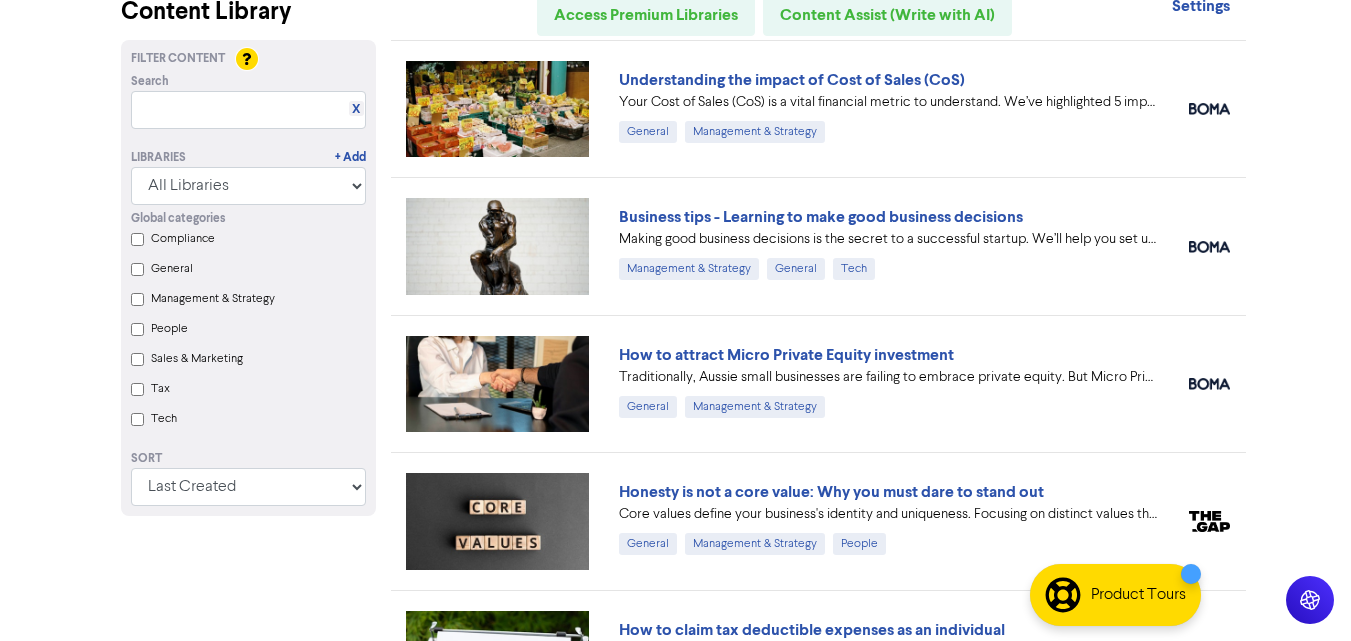 scroll, scrollTop: 0, scrollLeft: 0, axis: both 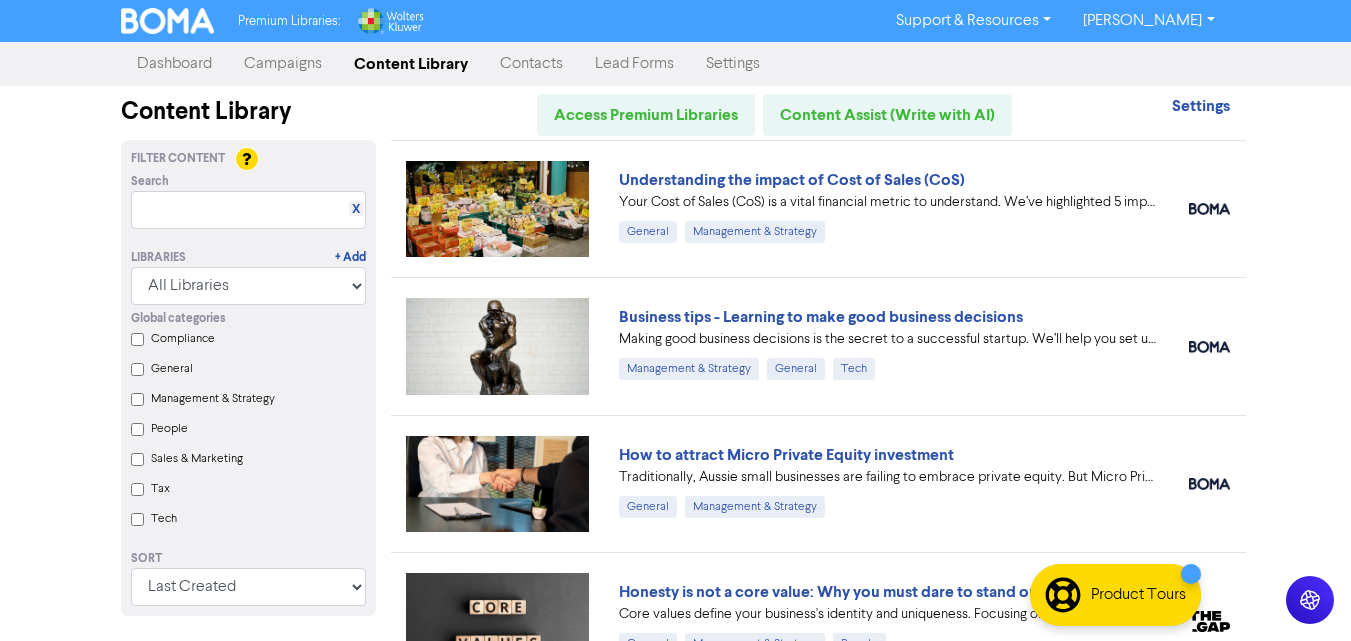 click on "Premium Libraries: Support & Resources Video Tutorials FAQ & Guides Marketing Education [PERSON_NAME] Log Out Dashboard Campaigns Content Library Contacts Lead Forms Settings Content Library Access Premium Libraries Content Assist (Write with AI) Settings Filter Content Search X Libraries + Add All Libraries BOMA Other Partners Wolters Kluwer CCH Premium Xero Global categories   Compliance   General   Management & Strategy   People   Sales & Marketing   Tax   Tech Sort Last Created First Created Title Ascending Title Descending Library Ascending Library Descending Understanding the impact of Cost of Sales (CoS) Your Cost of Sales (CoS) is a vital financial metric to understand. We’ve highlighted 5 important ways that CoS impacts on your operational efficiency and your financial health.
#CoS #costofsale #businesstips
General Management & Strategy Business tips - Learning to make good business decisions Management & Strategy General Tech How to attract Micro Private Equity investment General General People Tax" at bounding box center [675, 320] 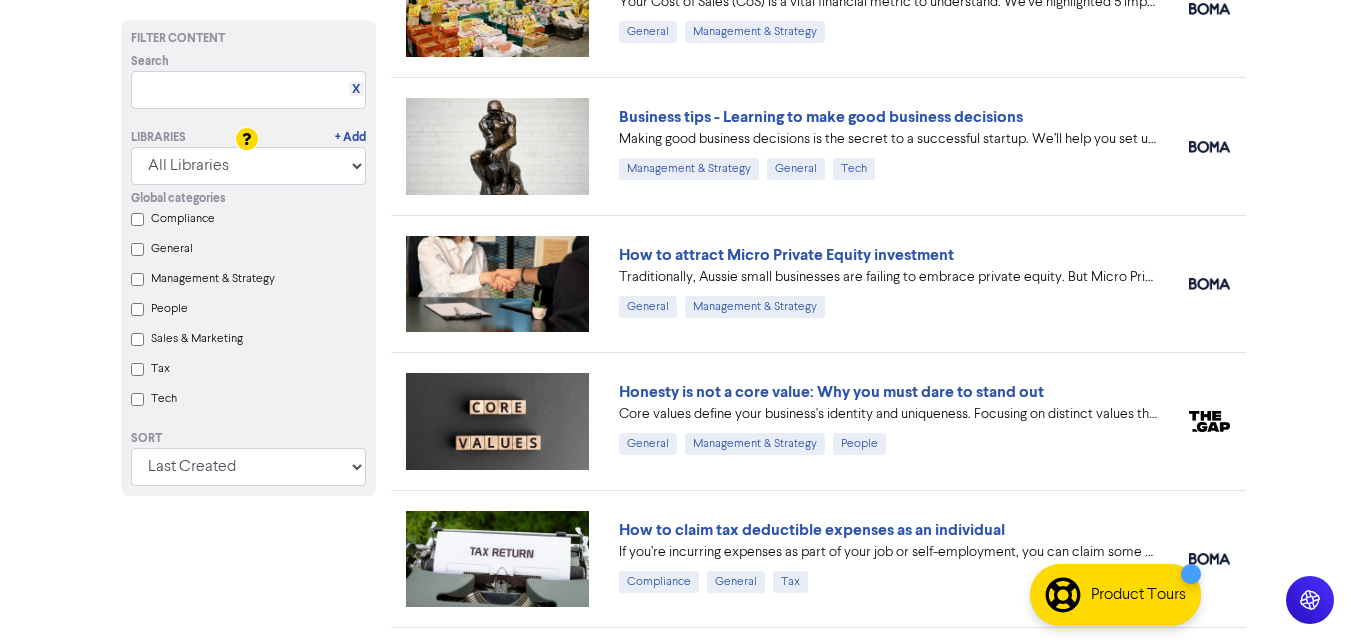 scroll, scrollTop: 300, scrollLeft: 0, axis: vertical 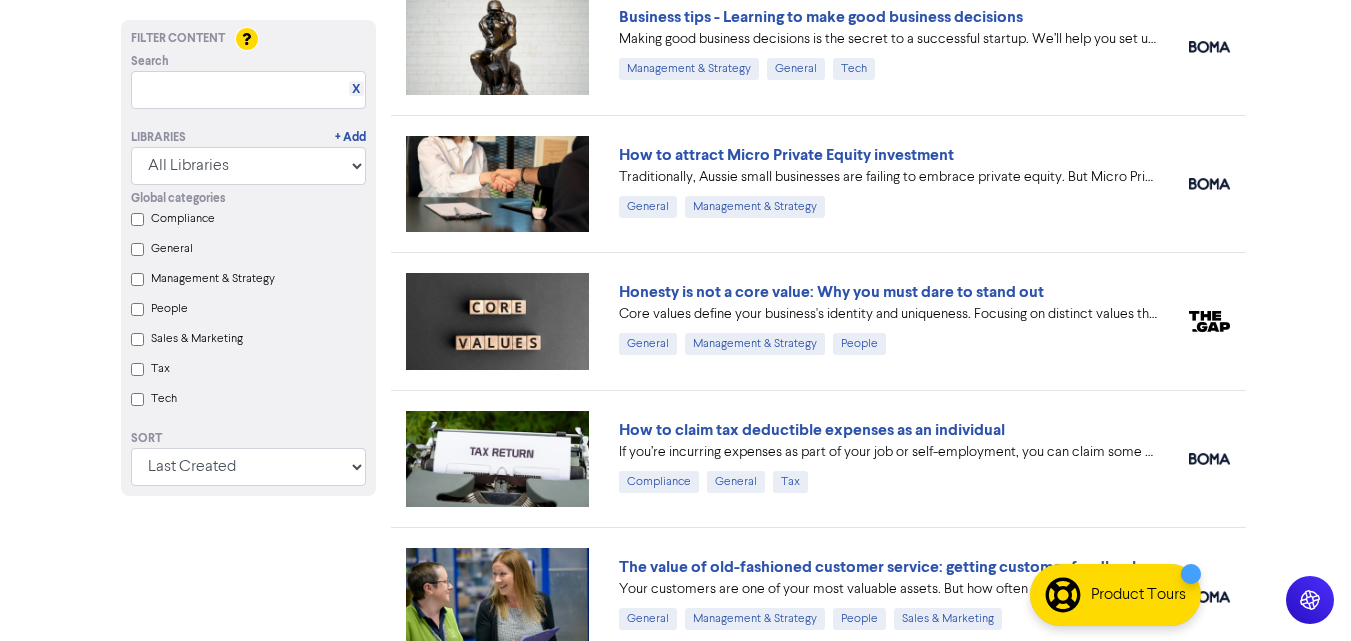 click on "Premium Libraries: Support & Resources Video Tutorials FAQ & Guides Marketing Education [PERSON_NAME] Log Out Dashboard Campaigns Content Library Contacts Lead Forms Settings Content Library Access Premium Libraries Content Assist (Write with AI) Settings Filter Content Search X Libraries + Add All Libraries BOMA Other Partners Wolters Kluwer CCH Premium Xero Global categories   Compliance   General   Management & Strategy   People   Sales & Marketing   Tax   Tech Sort Last Created First Created Title Ascending Title Descending Library Ascending Library Descending Understanding the impact of Cost of Sales (CoS) Your Cost of Sales (CoS) is a vital financial metric to understand. We’ve highlighted 5 important ways that CoS impacts on your operational efficiency and your financial health.
#CoS #costofsale #businesstips
General Management & Strategy Business tips - Learning to make good business decisions Management & Strategy General Tech How to attract Micro Private Equity investment General General People Tax" at bounding box center (675, 20) 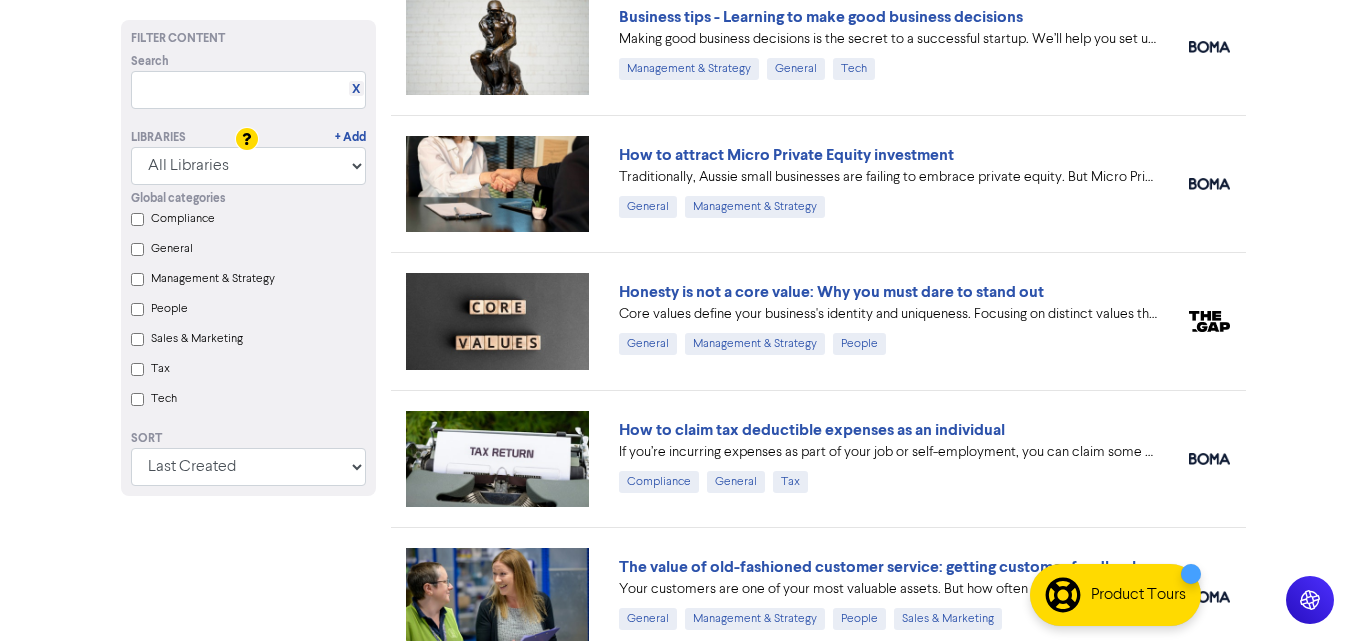 scroll, scrollTop: 500, scrollLeft: 0, axis: vertical 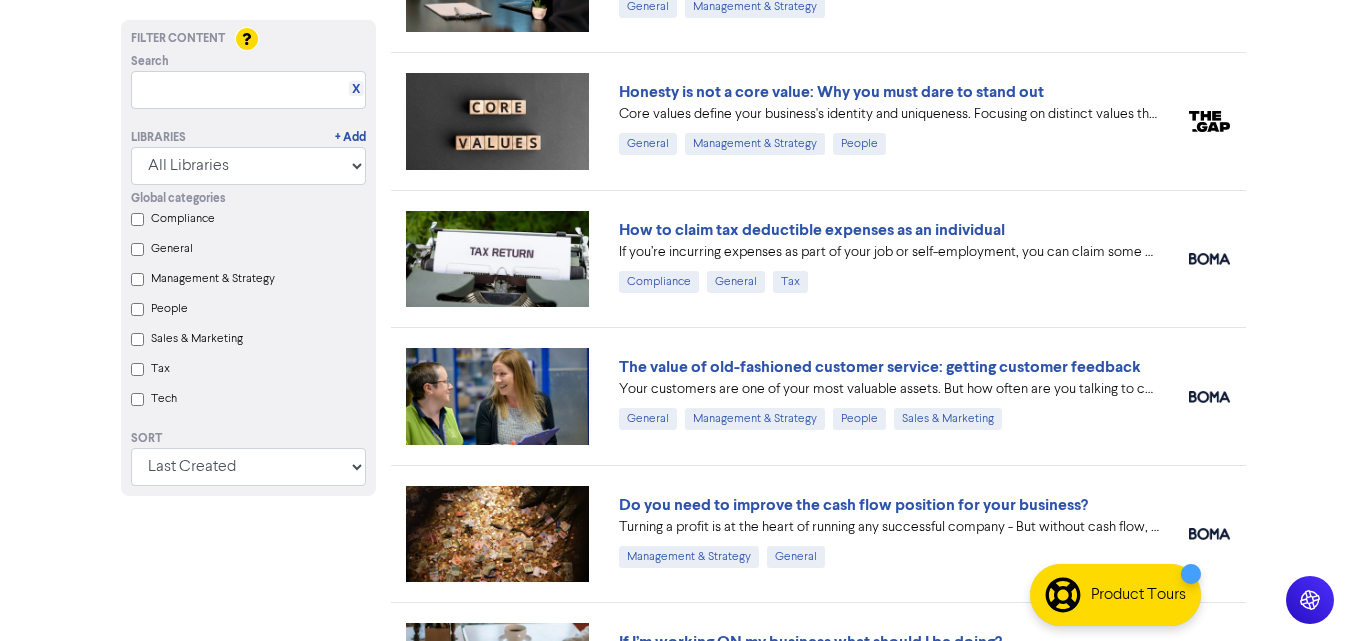 click on "Premium Libraries: Support & Resources Video Tutorials FAQ & Guides Marketing Education [PERSON_NAME] Log Out Dashboard Campaigns Content Library Contacts Lead Forms Settings Content Library Access Premium Libraries Content Assist (Write with AI) Settings Filter Content Search X Libraries + Add All Libraries BOMA Other Partners Wolters Kluwer CCH Premium Xero Global categories   Compliance   General   Management & Strategy   People   Sales & Marketing   Tax   Tech Sort Last Created First Created Title Ascending Title Descending Library Ascending Library Descending Understanding the impact of Cost of Sales (CoS) Your Cost of Sales (CoS) is a vital financial metric to understand. We’ve highlighted 5 important ways that CoS impacts on your operational efficiency and your financial health.
#CoS #costofsale #businesstips
General Management & Strategy Business tips - Learning to make good business decisions Management & Strategy General Tech How to attract Micro Private Equity investment General General People Tax" at bounding box center (675, -180) 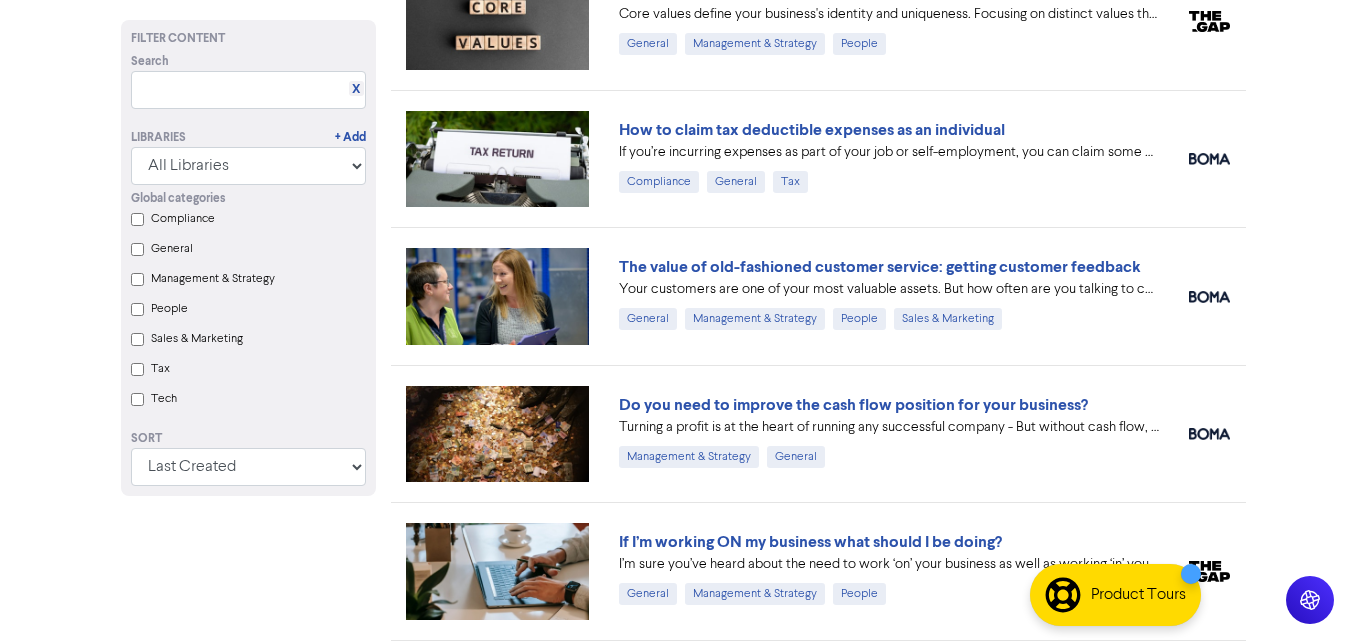 scroll, scrollTop: 500, scrollLeft: 0, axis: vertical 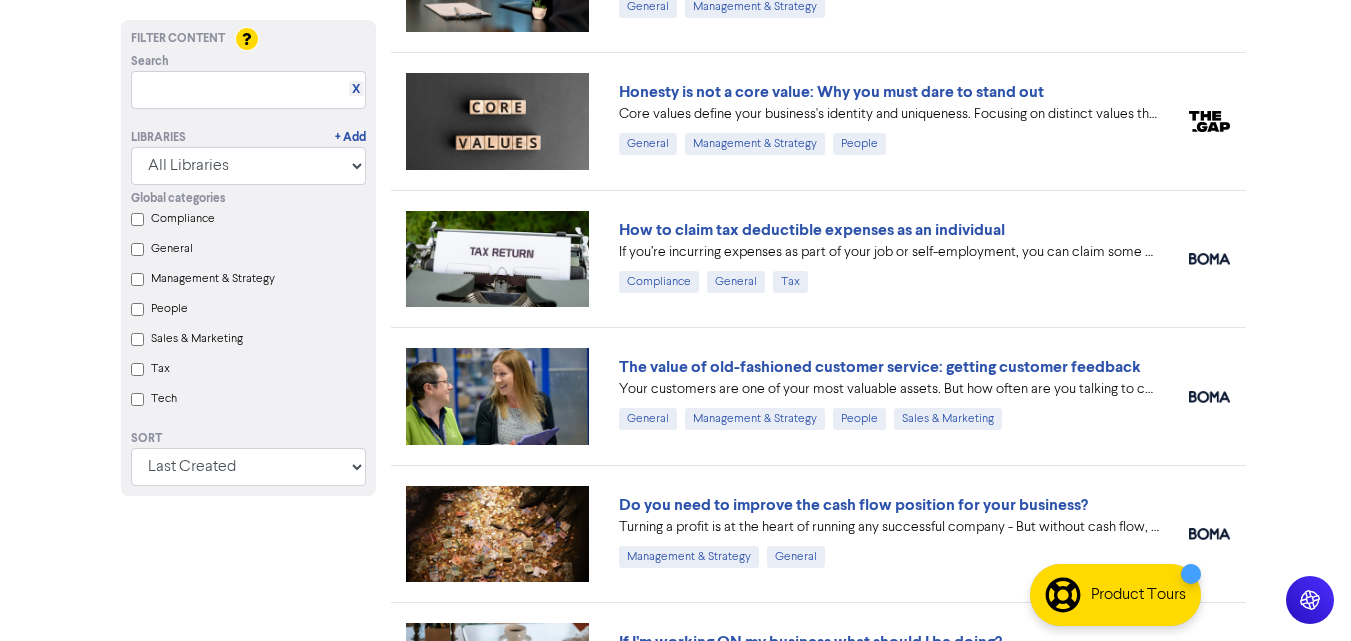 click on "Premium Libraries: Support & Resources Video Tutorials FAQ & Guides Marketing Education [PERSON_NAME] Log Out Dashboard Campaigns Content Library Contacts Lead Forms Settings Content Library Access Premium Libraries Content Assist (Write with AI) Settings Filter Content Search X Libraries + Add All Libraries BOMA Other Partners Wolters Kluwer CCH Premium Xero Global categories   Compliance   General   Management & Strategy   People   Sales & Marketing   Tax   Tech Sort Last Created First Created Title Ascending Title Descending Library Ascending Library Descending Understanding the impact of Cost of Sales (CoS) Your Cost of Sales (CoS) is a vital financial metric to understand. We’ve highlighted 5 important ways that CoS impacts on your operational efficiency and your financial health.
#CoS #costofsale #businesstips
General Management & Strategy Business tips - Learning to make good business decisions Management & Strategy General Tech How to attract Micro Private Equity investment General General People Tax" at bounding box center [675, -180] 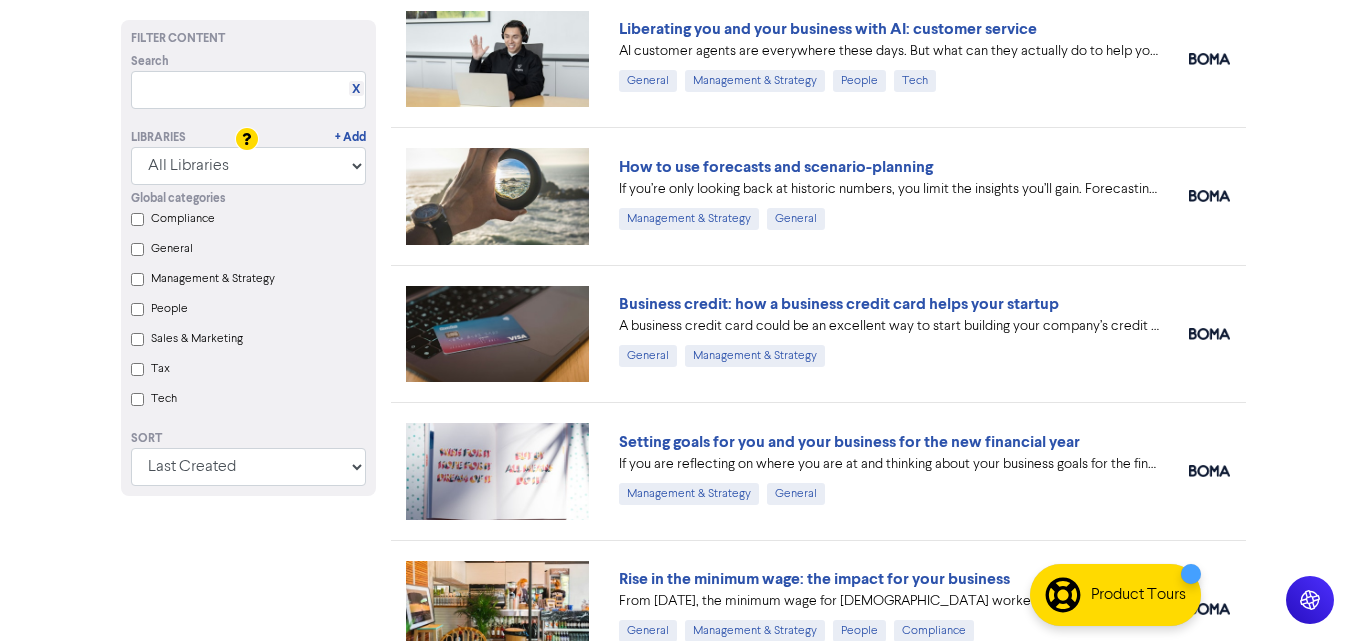 scroll, scrollTop: 1900, scrollLeft: 0, axis: vertical 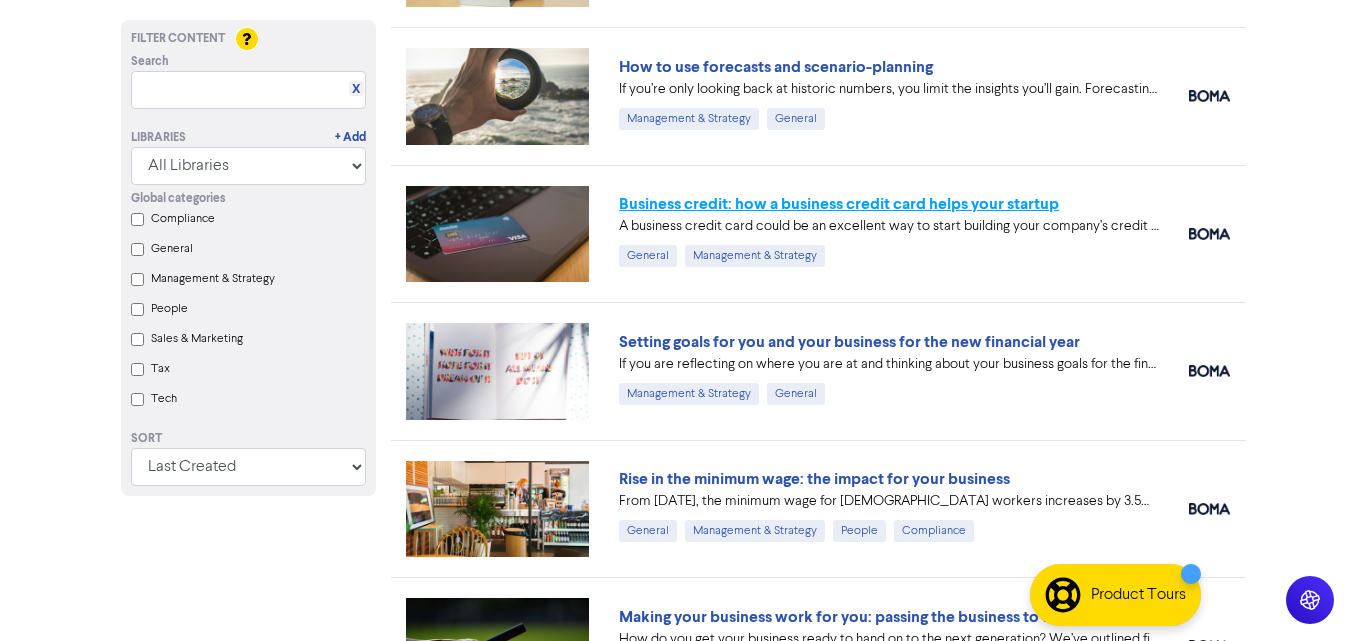 click on "Business credit: how a business credit card helps your startup" at bounding box center [839, 204] 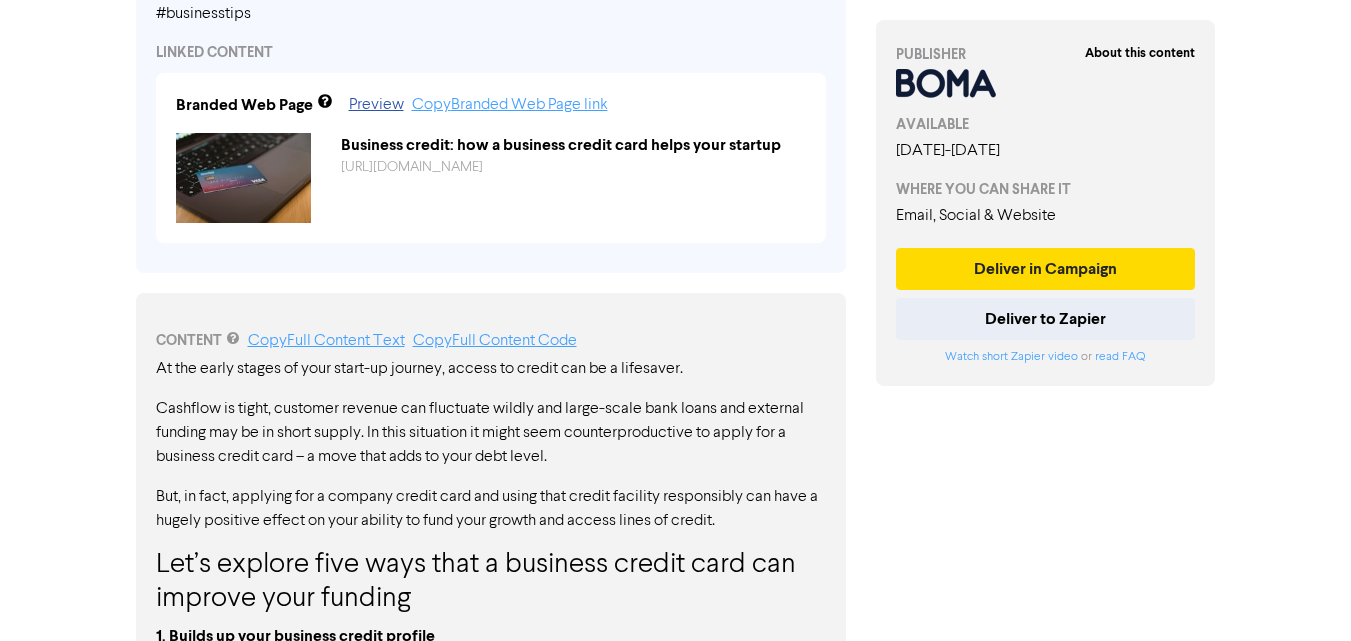 scroll, scrollTop: 900, scrollLeft: 0, axis: vertical 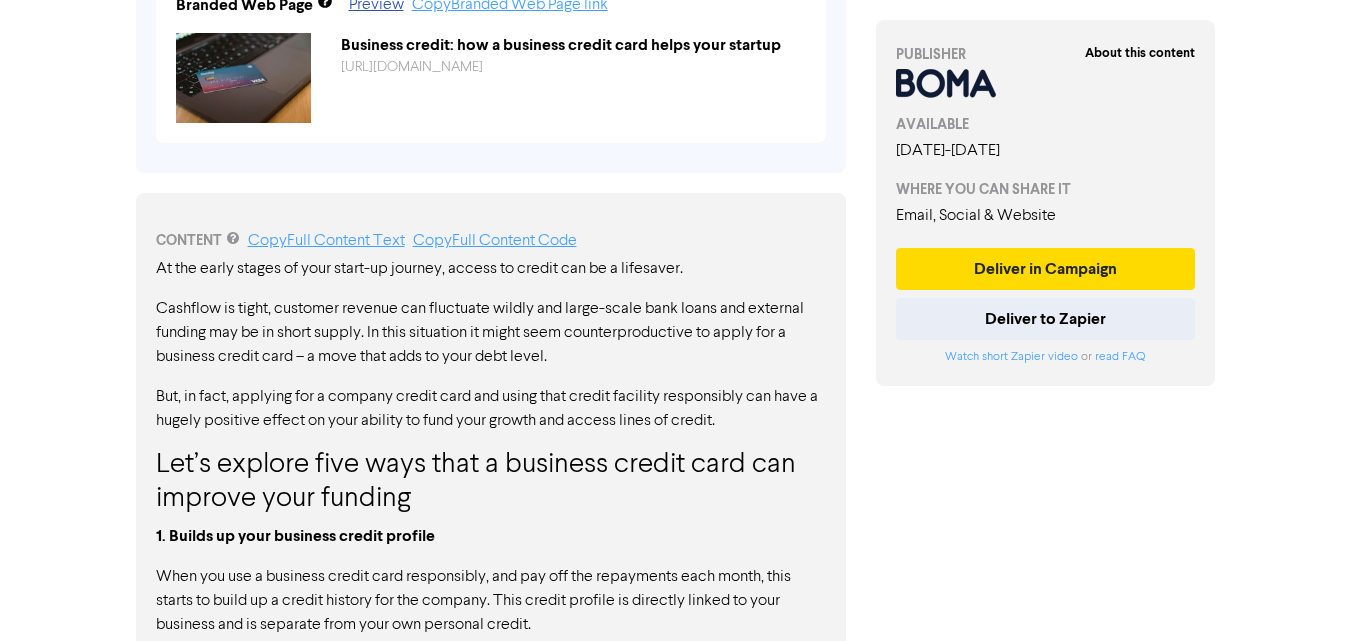 click on "Cashflow is tight, customer revenue can fluctuate wildly and large-scale bank loans and external funding may be in short supply. In this situation it might seem counterproductive to apply for a business credit card – a move that adds to your debt level." at bounding box center [491, 333] 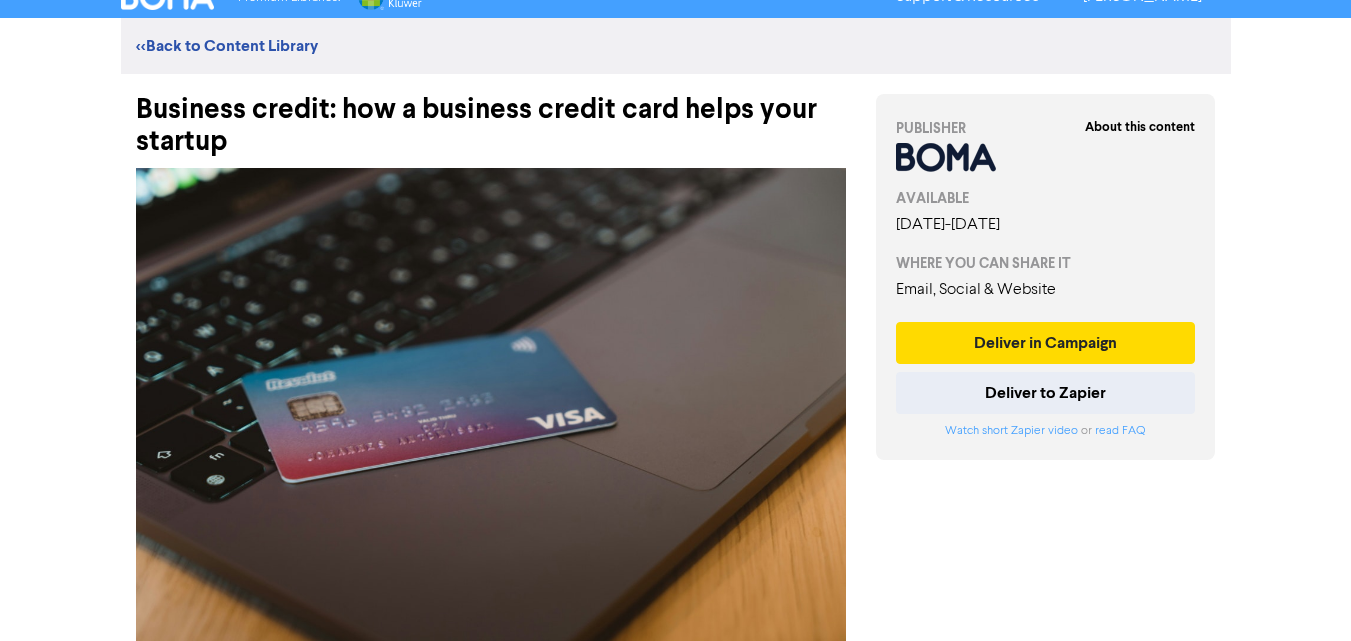 scroll, scrollTop: 0, scrollLeft: 0, axis: both 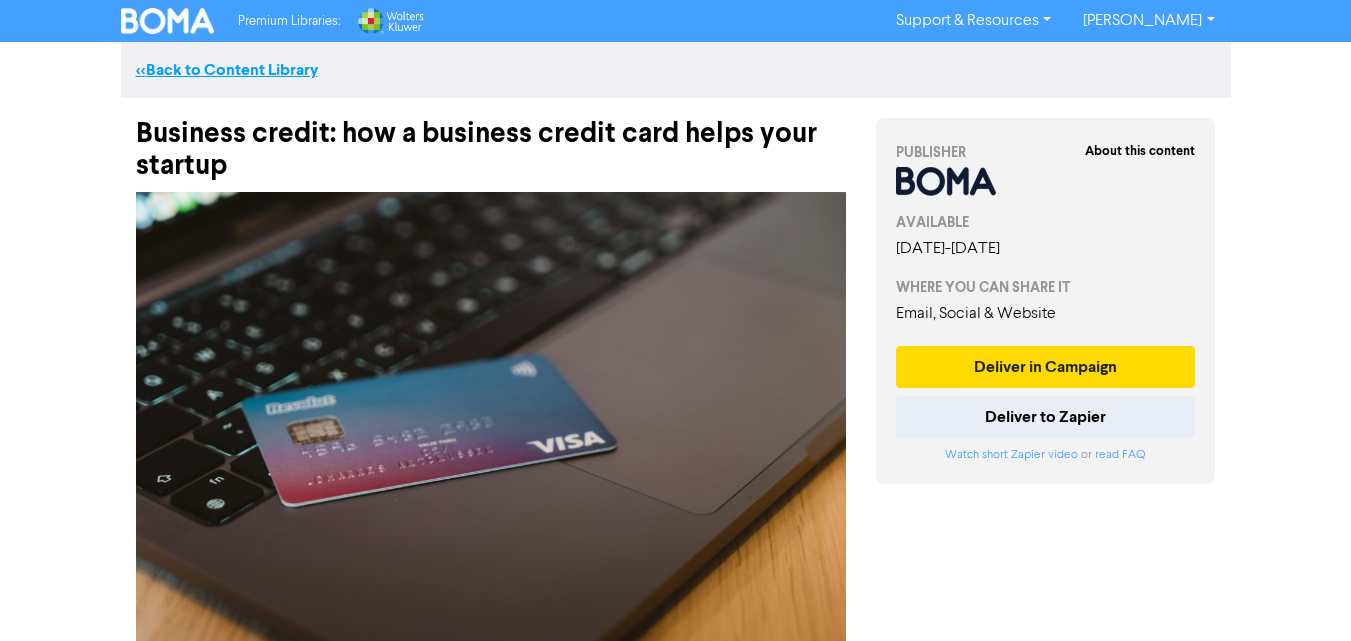 click on "<<  Back to Content Library" at bounding box center [227, 70] 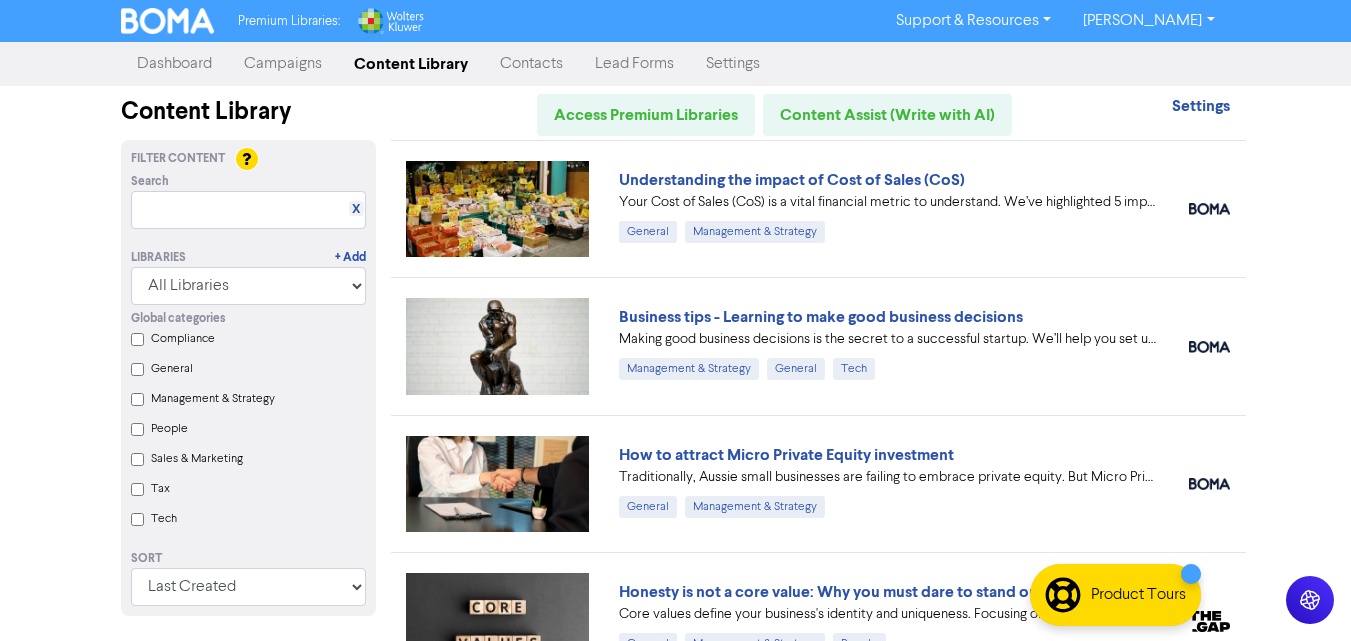 click on "Premium Libraries: Support & Resources Video Tutorials FAQ & Guides Marketing Education [PERSON_NAME] Log Out Dashboard Campaigns Content Library Contacts Lead Forms Settings Content Library Access Premium Libraries Content Assist (Write with AI) Settings Filter Content Search X Libraries + Add All Libraries BOMA Other Partners Wolters Kluwer CCH Premium Xero Global categories   Compliance   General   Management & Strategy   People   Sales & Marketing   Tax   Tech Sort Last Created First Created Title Ascending Title Descending Library Ascending Library Descending Understanding the impact of Cost of Sales (CoS) Your Cost of Sales (CoS) is a vital financial metric to understand. We’ve highlighted 5 important ways that CoS impacts on your operational efficiency and your financial health.
#CoS #costofsale #businesstips
General Management & Strategy Business tips - Learning to make good business decisions Management & Strategy General Tech How to attract Micro Private Equity investment General General People Tax" at bounding box center (675, 320) 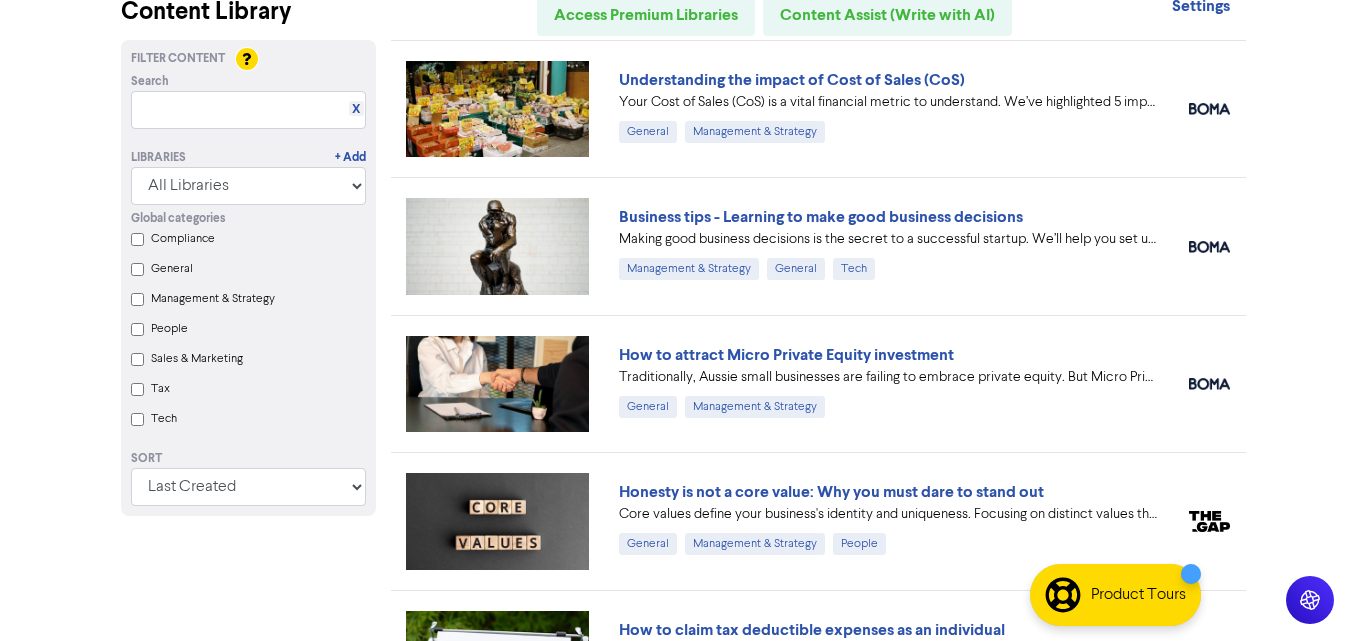click on "Premium Libraries: Support & Resources Video Tutorials FAQ & Guides Marketing Education [PERSON_NAME] Log Out Dashboard Campaigns Content Library Contacts Lead Forms Settings Content Library Access Premium Libraries Content Assist (Write with AI) Settings Filter Content Search X Libraries + Add All Libraries BOMA Other Partners Wolters Kluwer CCH Premium Xero Global categories   Compliance   General   Management & Strategy   People   Sales & Marketing   Tax   Tech Sort Last Created First Created Title Ascending Title Descending Library Ascending Library Descending Understanding the impact of Cost of Sales (CoS) Your Cost of Sales (CoS) is a vital financial metric to understand. We’ve highlighted 5 important ways that CoS impacts on your operational efficiency and your financial health.
#CoS #costofsale #businesstips
General Management & Strategy Business tips - Learning to make good business decisions Management & Strategy General Tech How to attract Micro Private Equity investment General General People Tax" at bounding box center (675, 220) 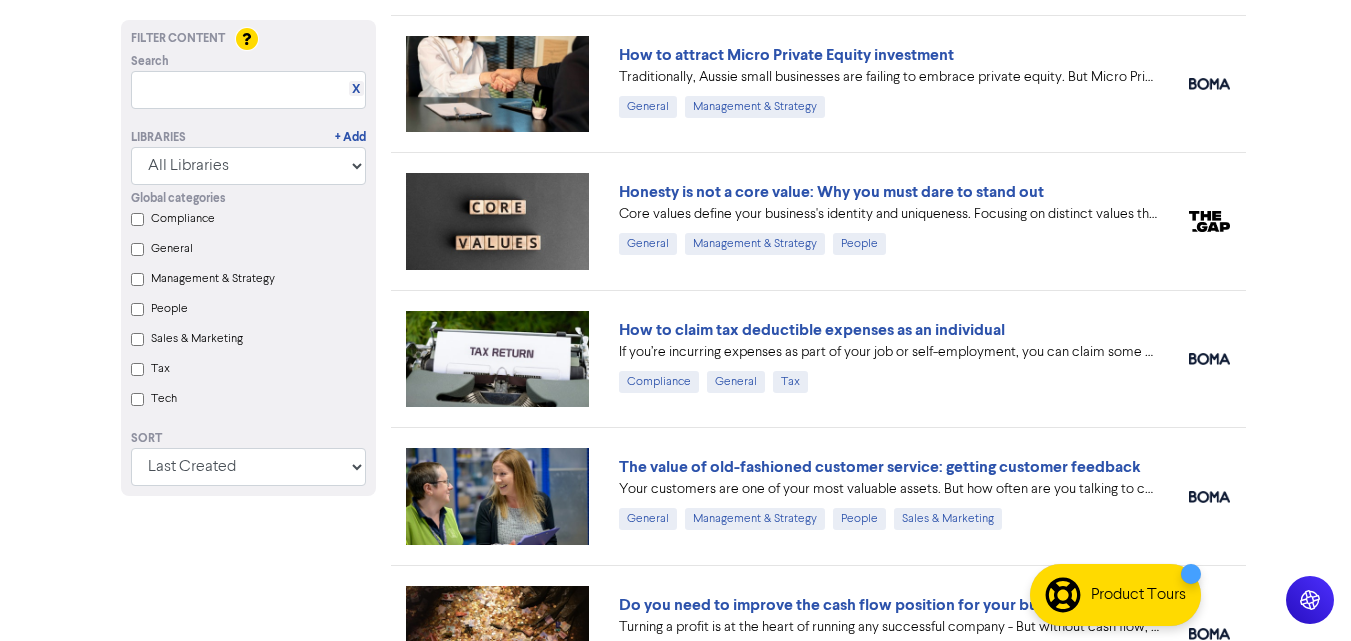 scroll, scrollTop: 500, scrollLeft: 0, axis: vertical 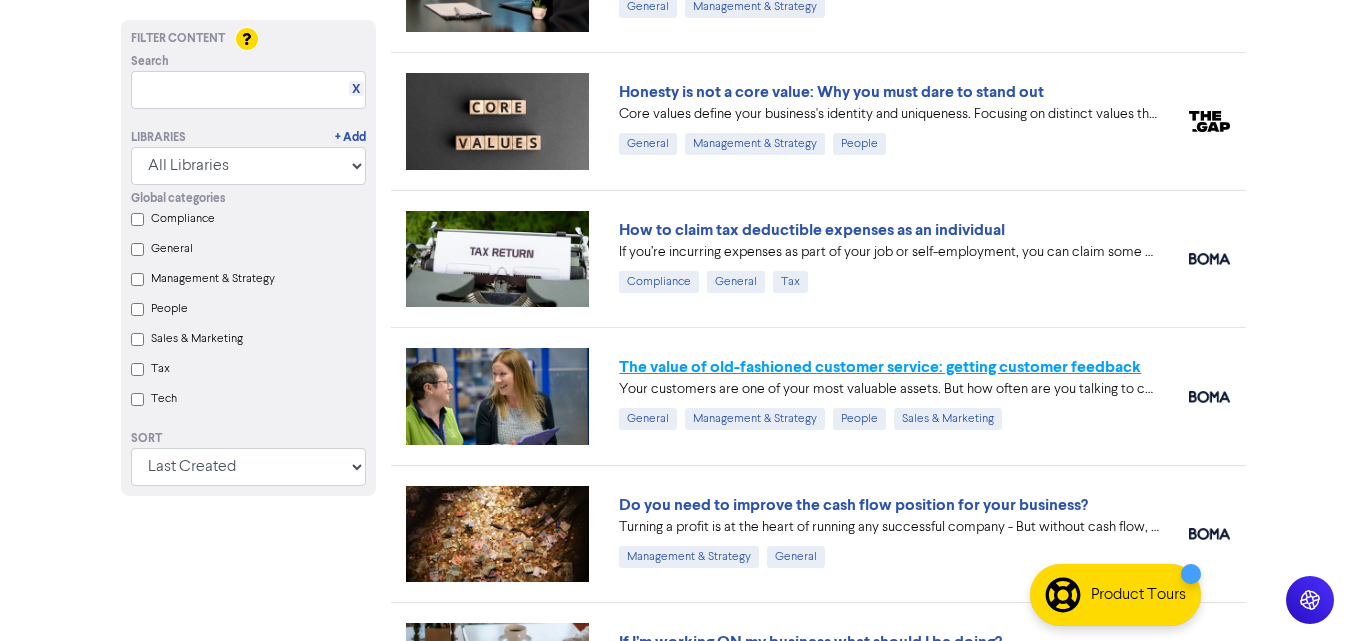 click on "The value of old-fashioned customer service: getting customer feedback" at bounding box center (880, 367) 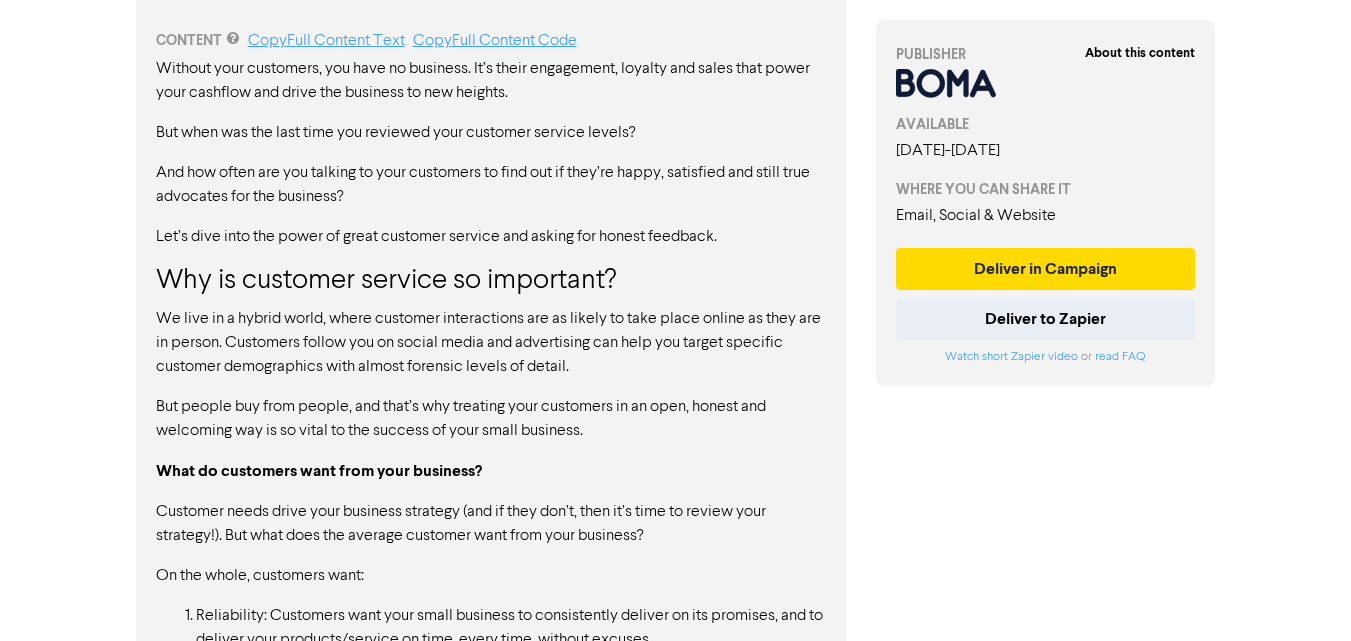scroll, scrollTop: 1200, scrollLeft: 0, axis: vertical 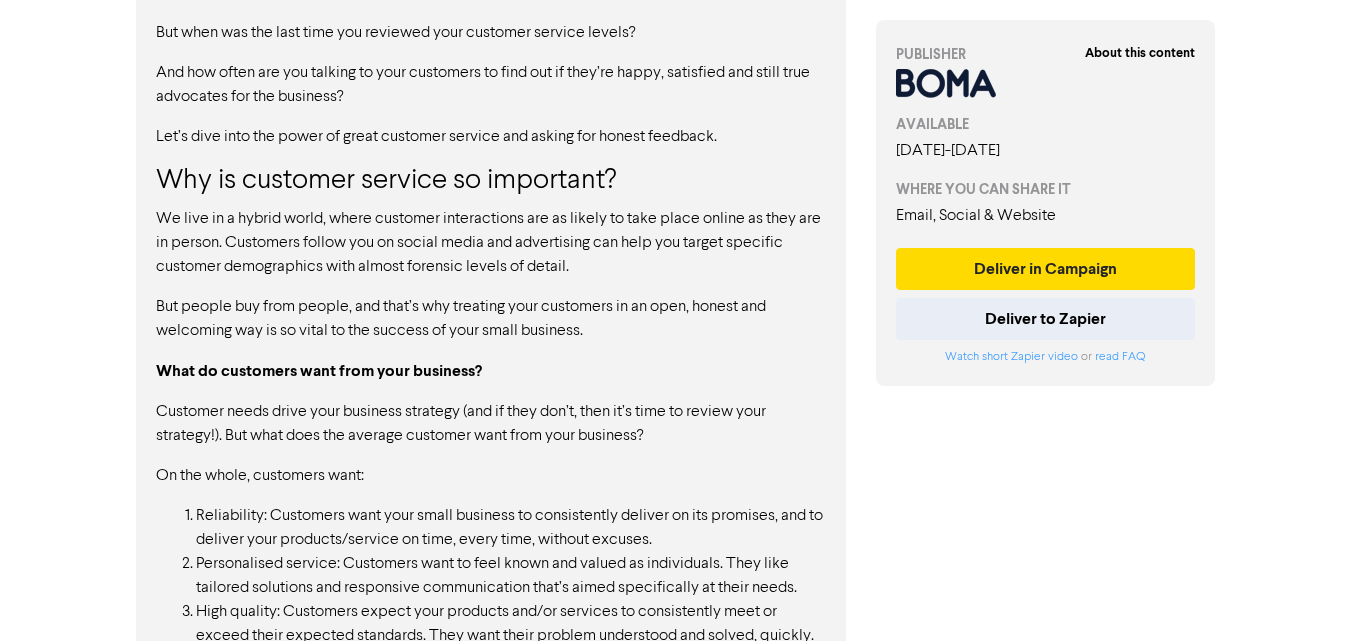 click on "But people buy from people, and that’s why treating your customers in an open, honest and welcoming way is so vital to the success of your small business." at bounding box center [491, 319] 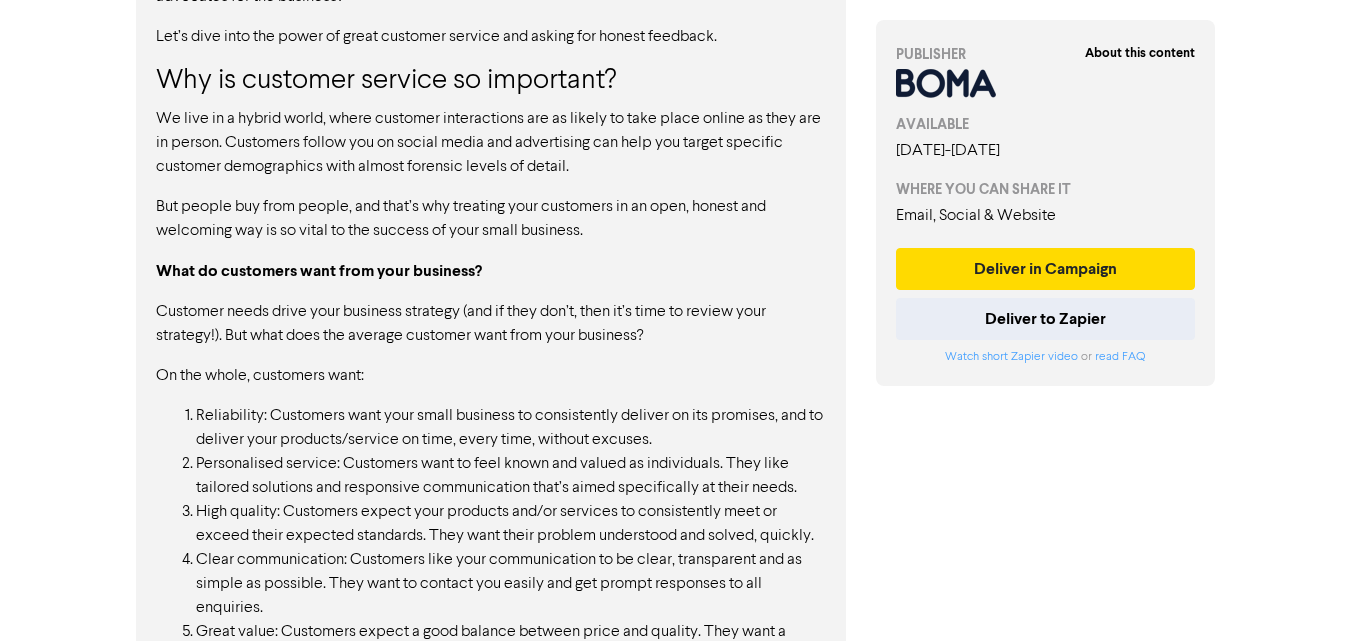 scroll, scrollTop: 1400, scrollLeft: 0, axis: vertical 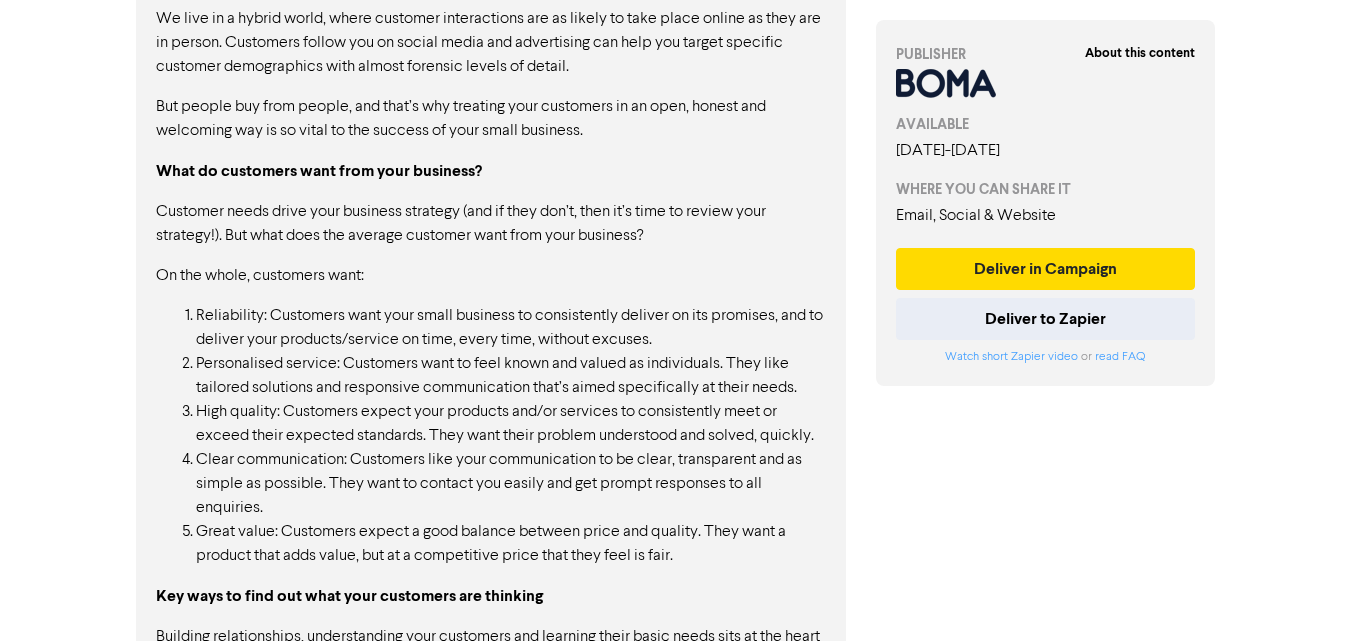 click on "On the whole, customers want:" at bounding box center [491, 276] 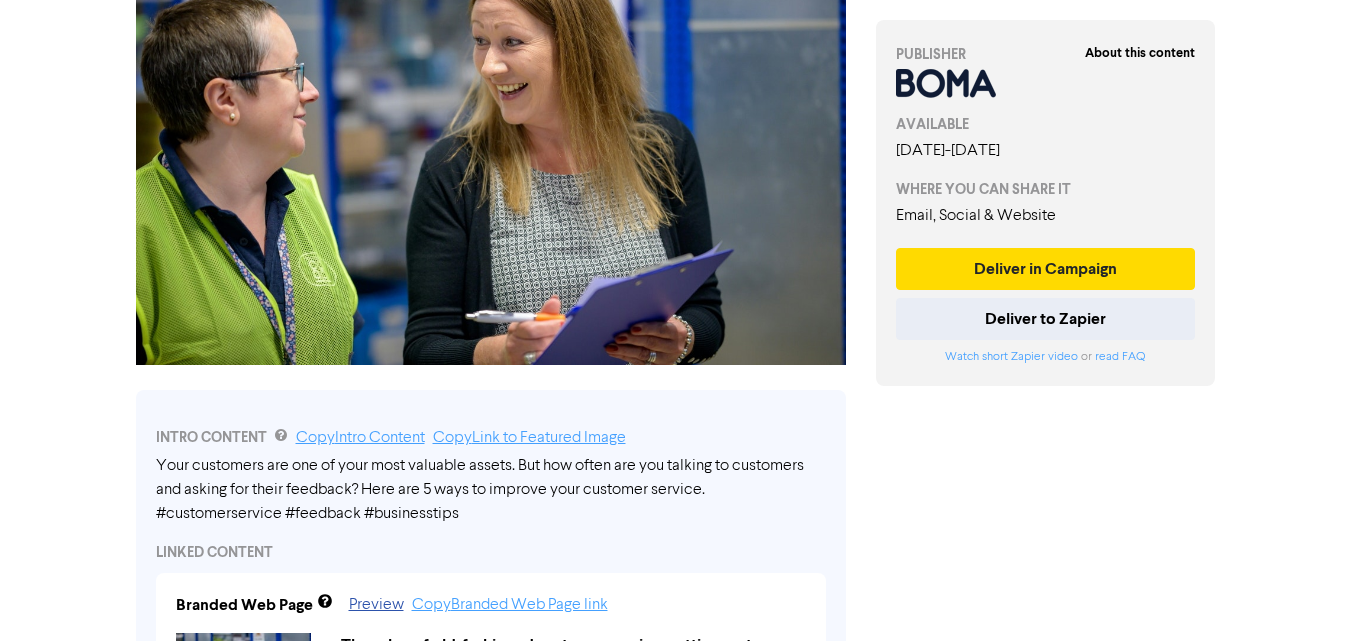 scroll, scrollTop: 0, scrollLeft: 0, axis: both 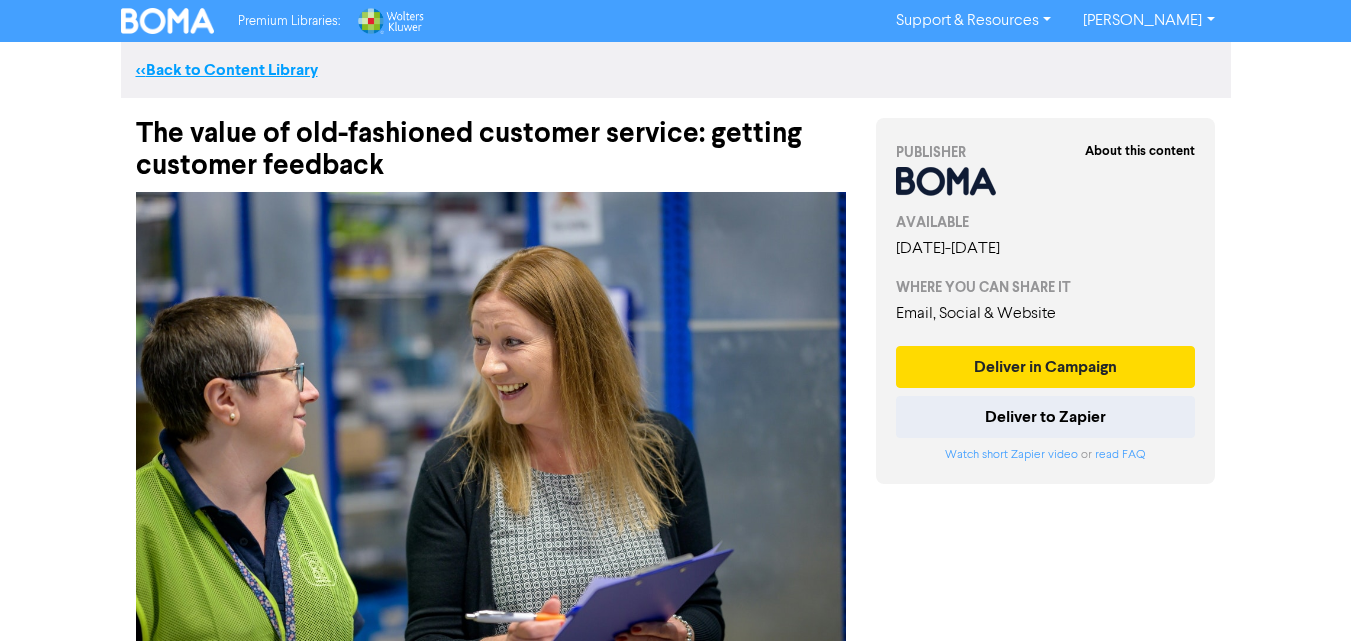 click on "<<  Back to Content Library" at bounding box center (227, 70) 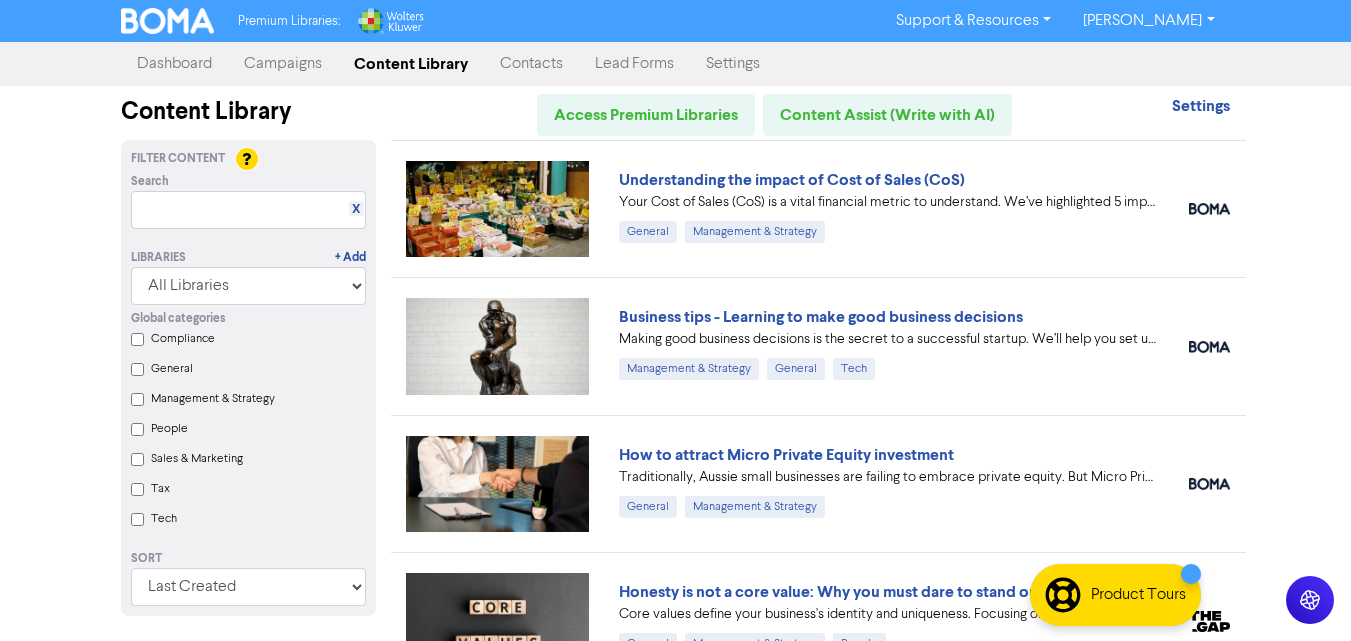 click on "Premium Libraries: Support & Resources Video Tutorials FAQ & Guides Marketing Education [PERSON_NAME] Log Out Dashboard Campaigns Content Library Contacts Lead Forms Settings Content Library Access Premium Libraries Content Assist (Write with AI) Settings Filter Content Search X Libraries + Add All Libraries BOMA Other Partners Wolters Kluwer CCH Premium Xero Global categories   Compliance   General   Management & Strategy   People   Sales & Marketing   Tax   Tech Sort Last Created First Created Title Ascending Title Descending Library Ascending Library Descending Understanding the impact of Cost of Sales (CoS) Your Cost of Sales (CoS) is a vital financial metric to understand. We’ve highlighted 5 important ways that CoS impacts on your operational efficiency and your financial health.
#CoS #costofsale #businesstips
General Management & Strategy Business tips - Learning to make good business decisions Management & Strategy General Tech How to attract Micro Private Equity investment General General People Tax" at bounding box center (675, 320) 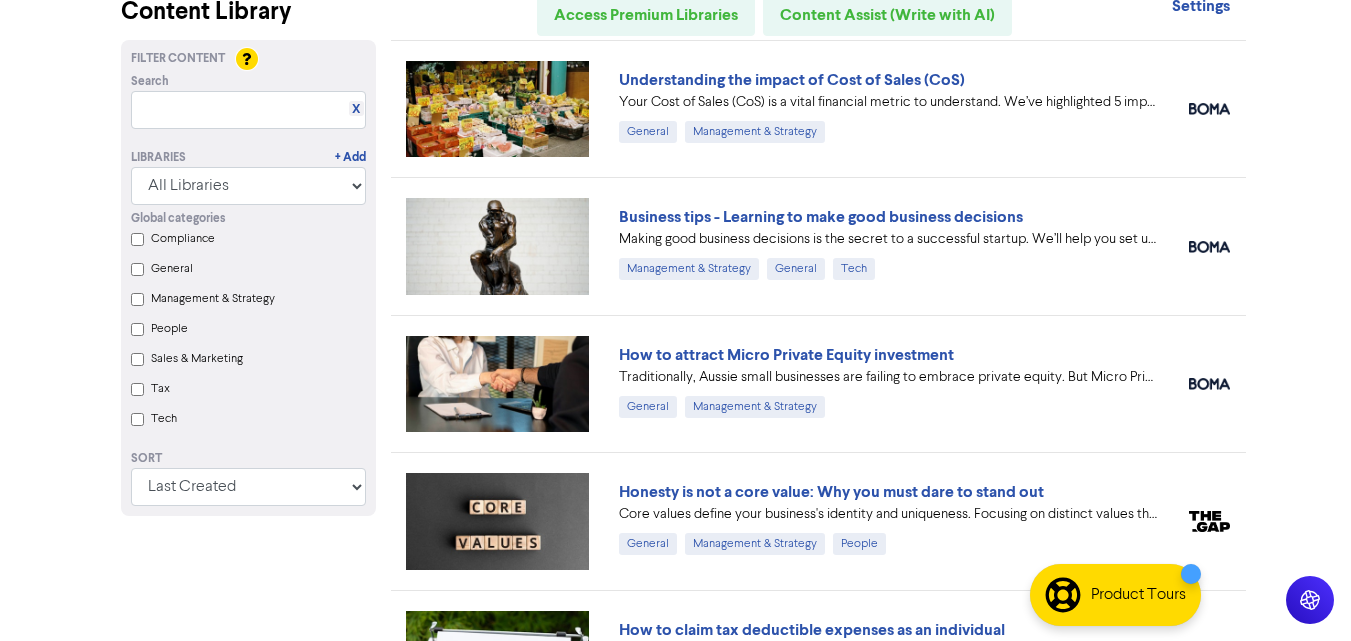 scroll, scrollTop: 200, scrollLeft: 0, axis: vertical 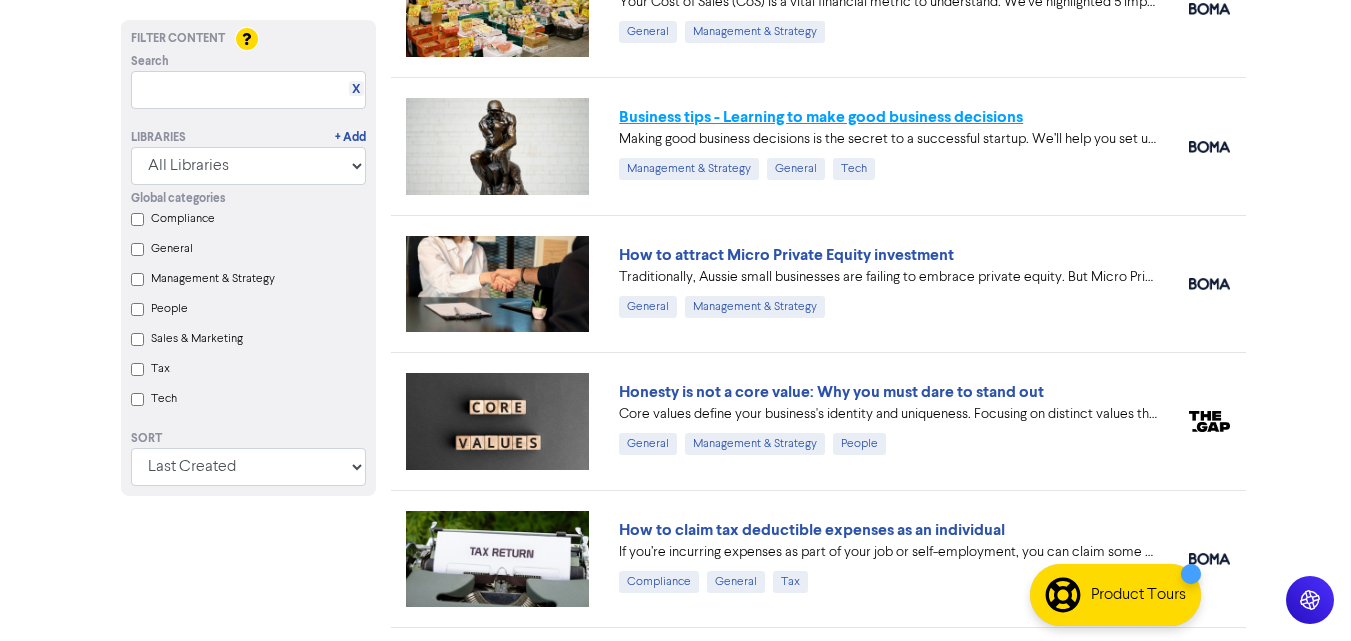 click on "Business tips - Learning to make good business decisions" at bounding box center [821, 117] 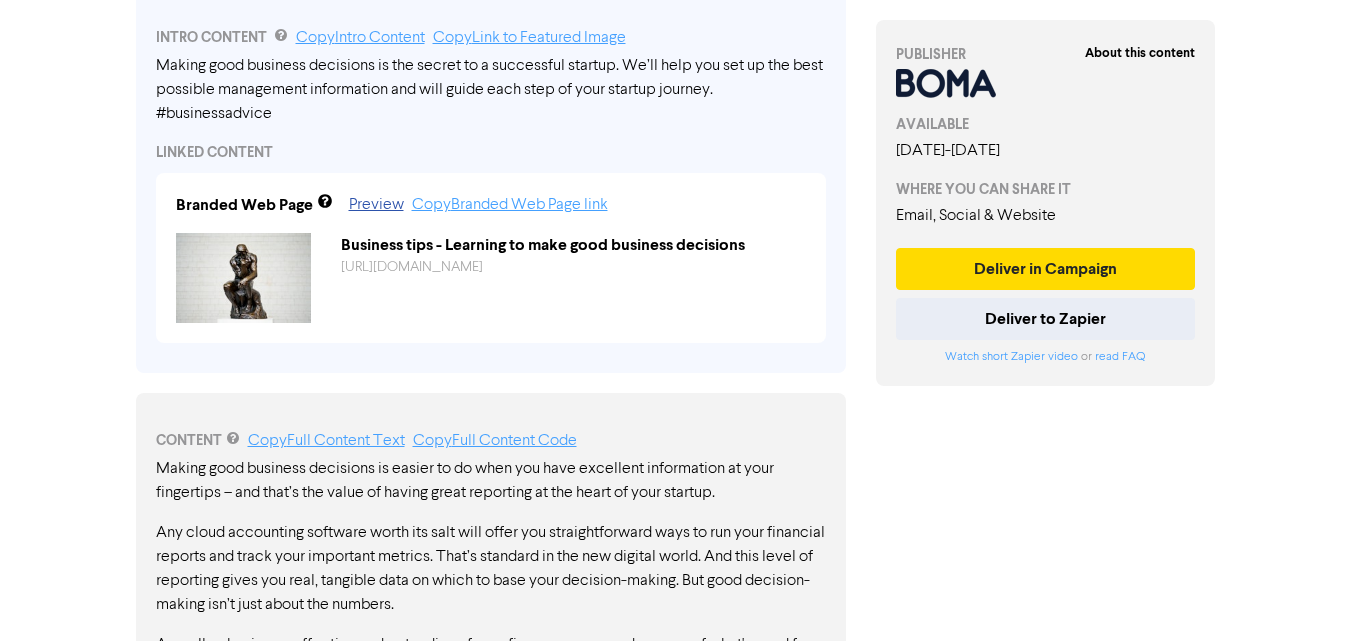 scroll, scrollTop: 1300, scrollLeft: 0, axis: vertical 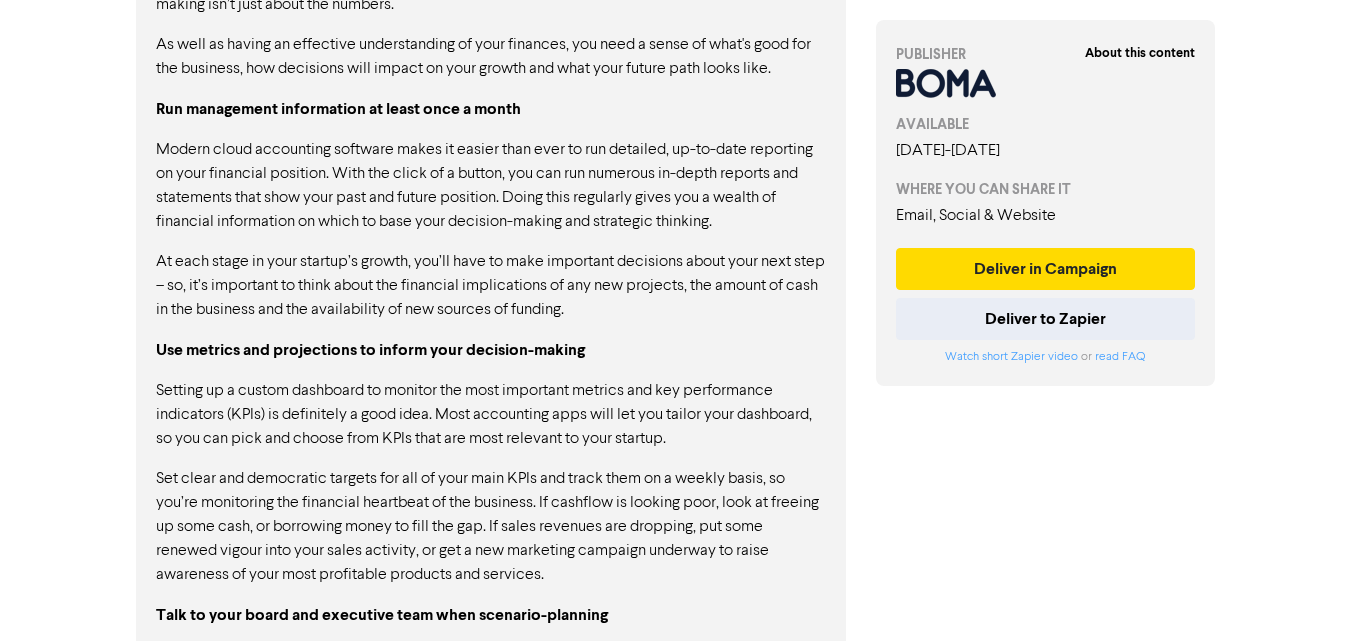 click on "At each stage in your startup’s growth, you’ll have to make important decisions about your next step – so, it’s important to think about the financial implications of any new projects, the amount of cash in the business and the availability of new sources of funding." at bounding box center [491, 286] 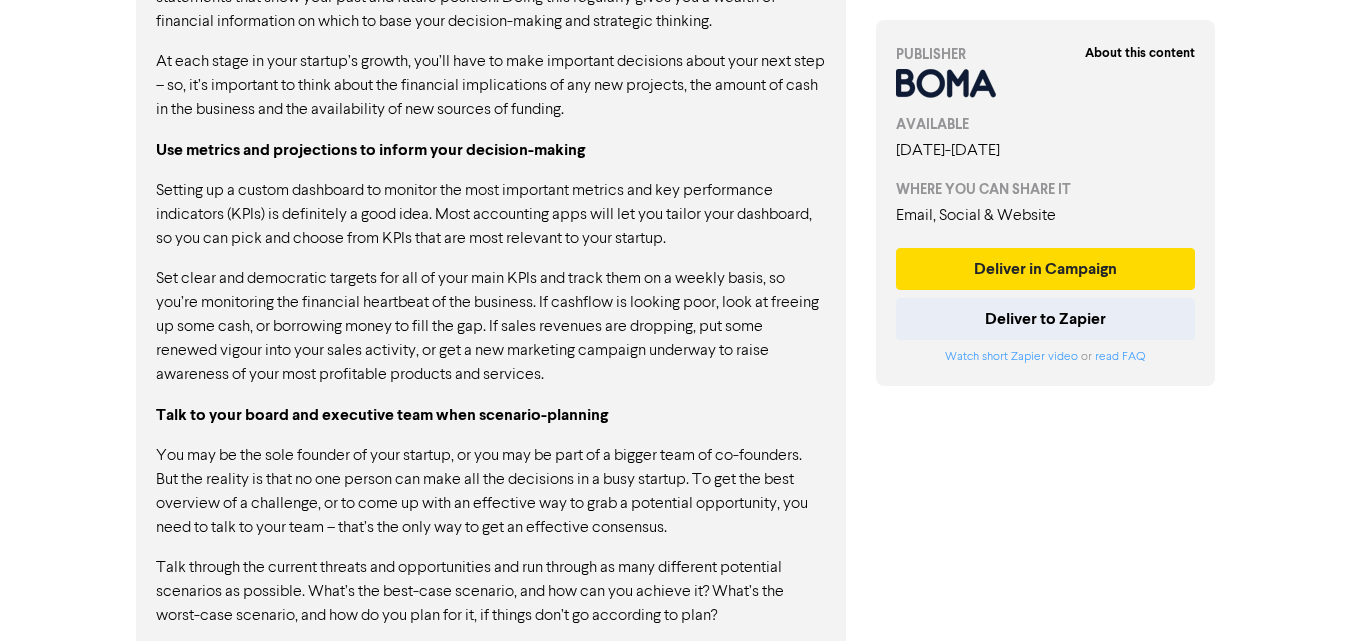 scroll, scrollTop: 1600, scrollLeft: 0, axis: vertical 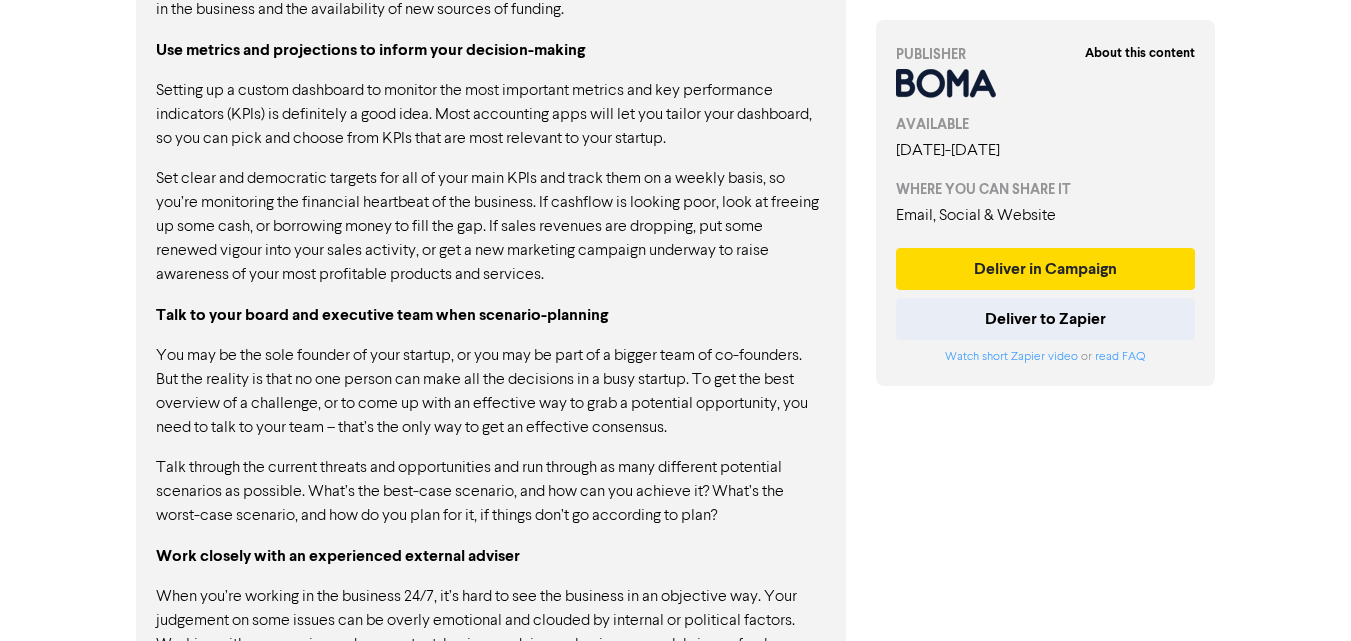 click on "Talk through the current threats and opportunities and run through as many different potential scenarios as possible. What’s the best-case scenario, and how can you achieve it? What’s the worst-case scenario, and how do you plan for it, if things don’t go according to plan?" at bounding box center (491, 492) 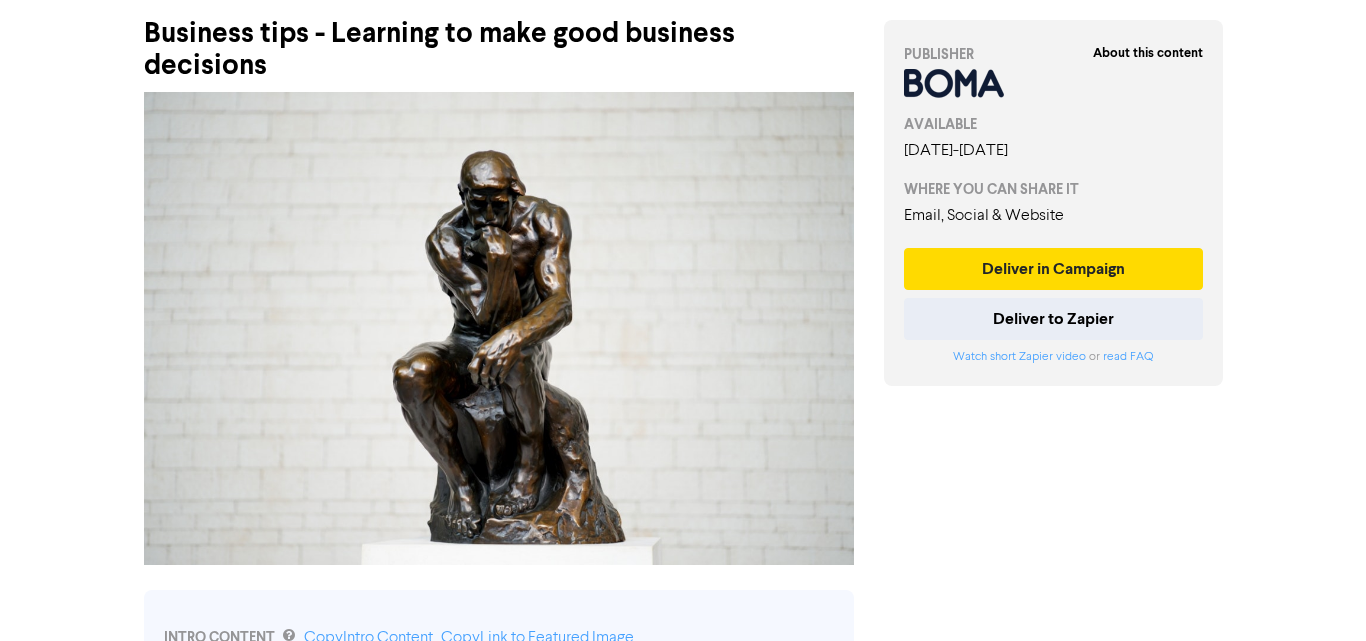 scroll, scrollTop: 0, scrollLeft: 0, axis: both 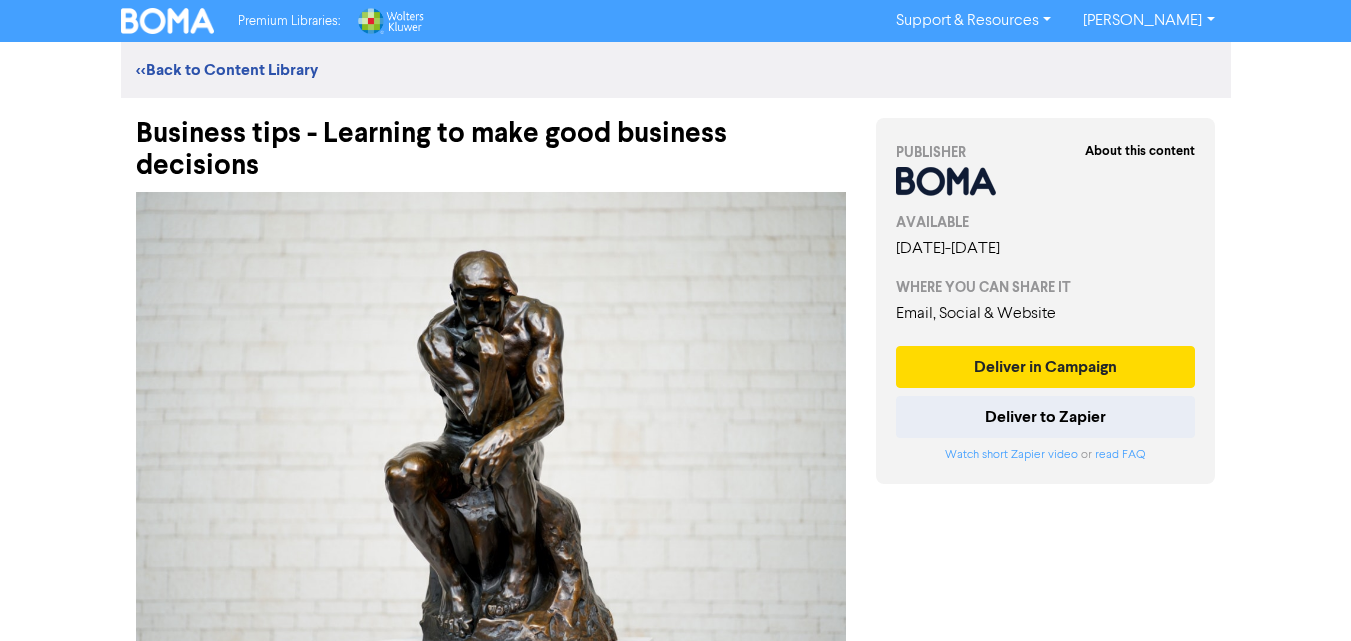 click on "[PERSON_NAME]" at bounding box center (1148, 21) 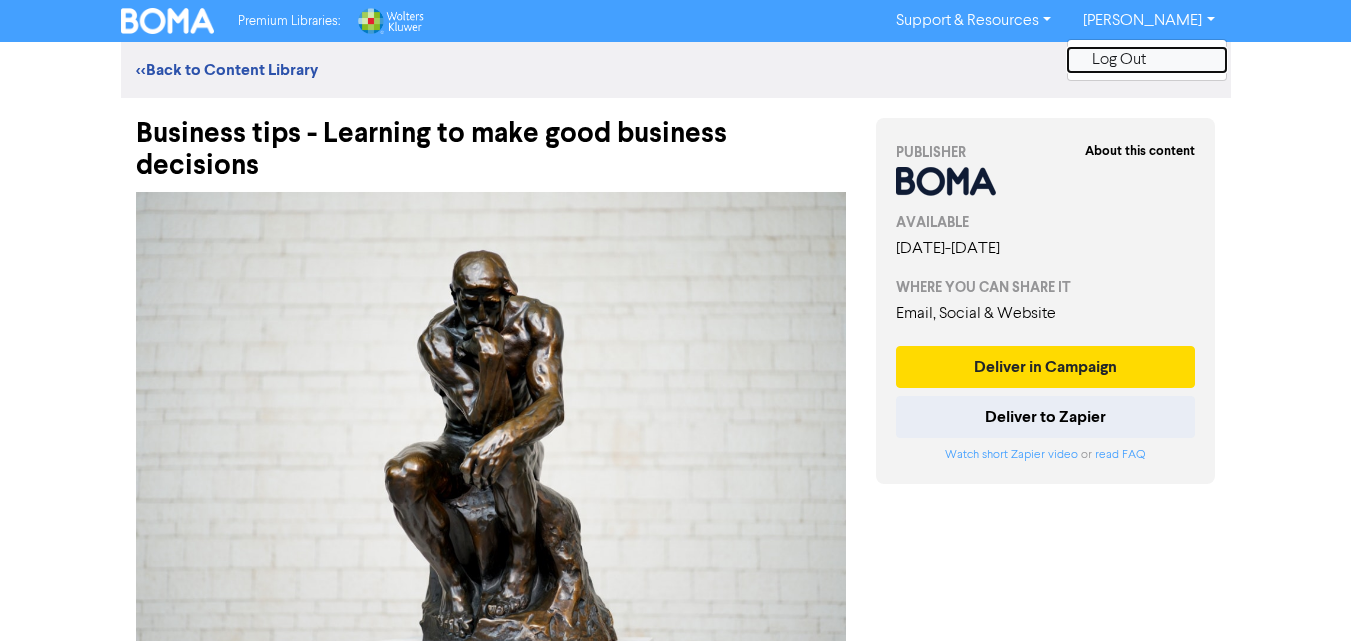 click on "Log Out" at bounding box center (1147, 60) 